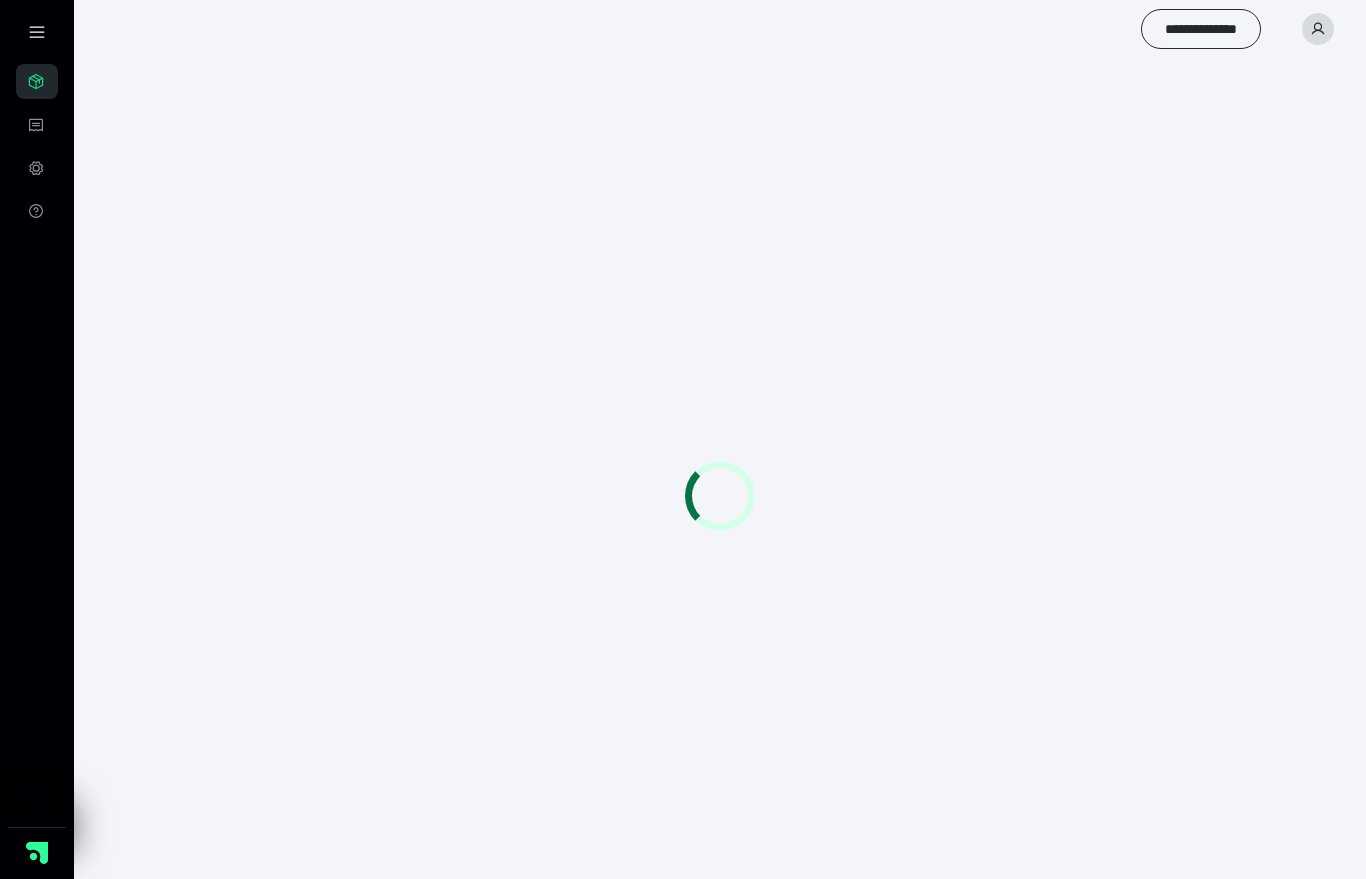 scroll, scrollTop: 0, scrollLeft: 0, axis: both 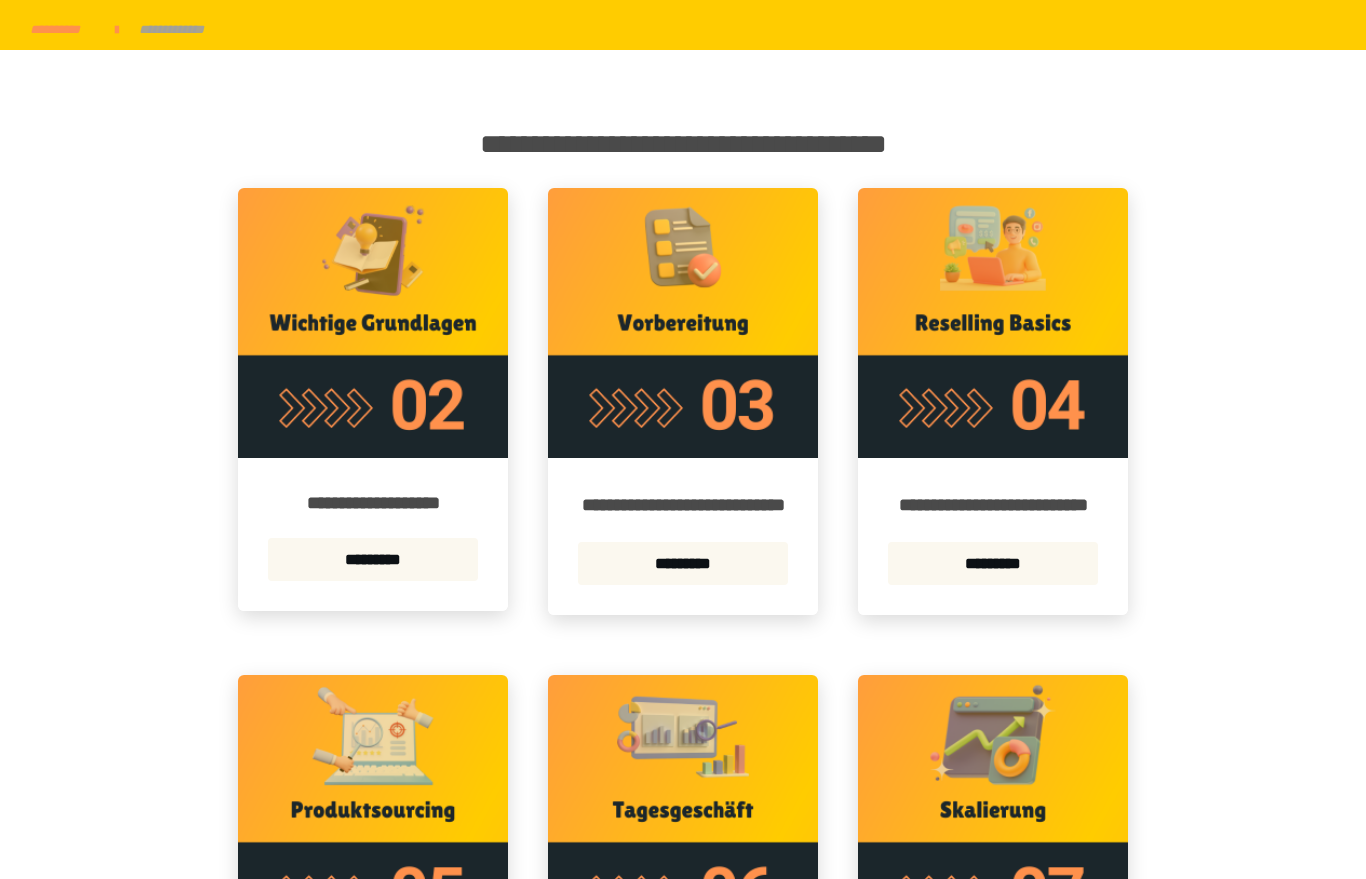 click on "*********" at bounding box center [373, 559] 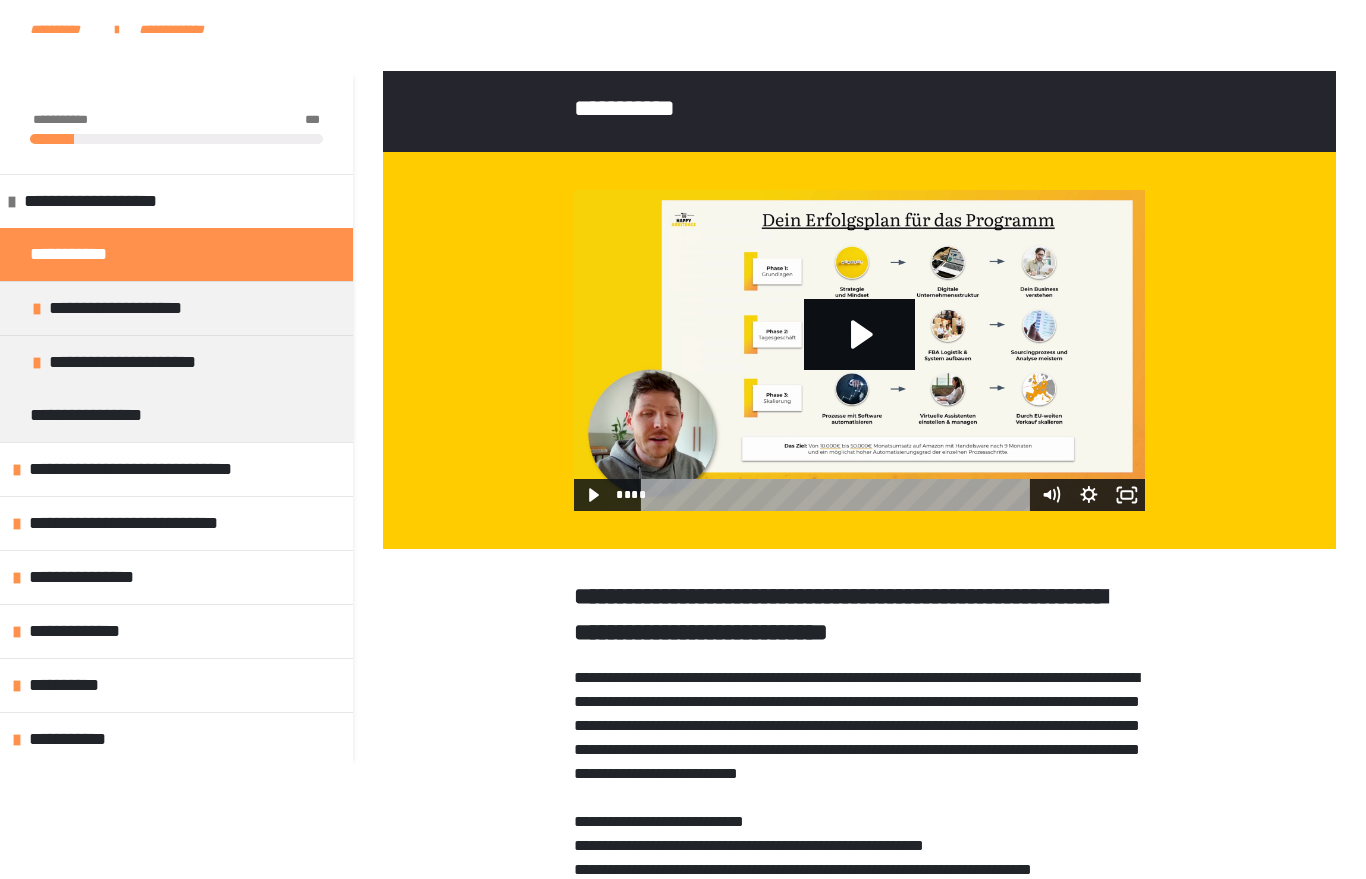 click on "**********" at bounding box center [141, 308] 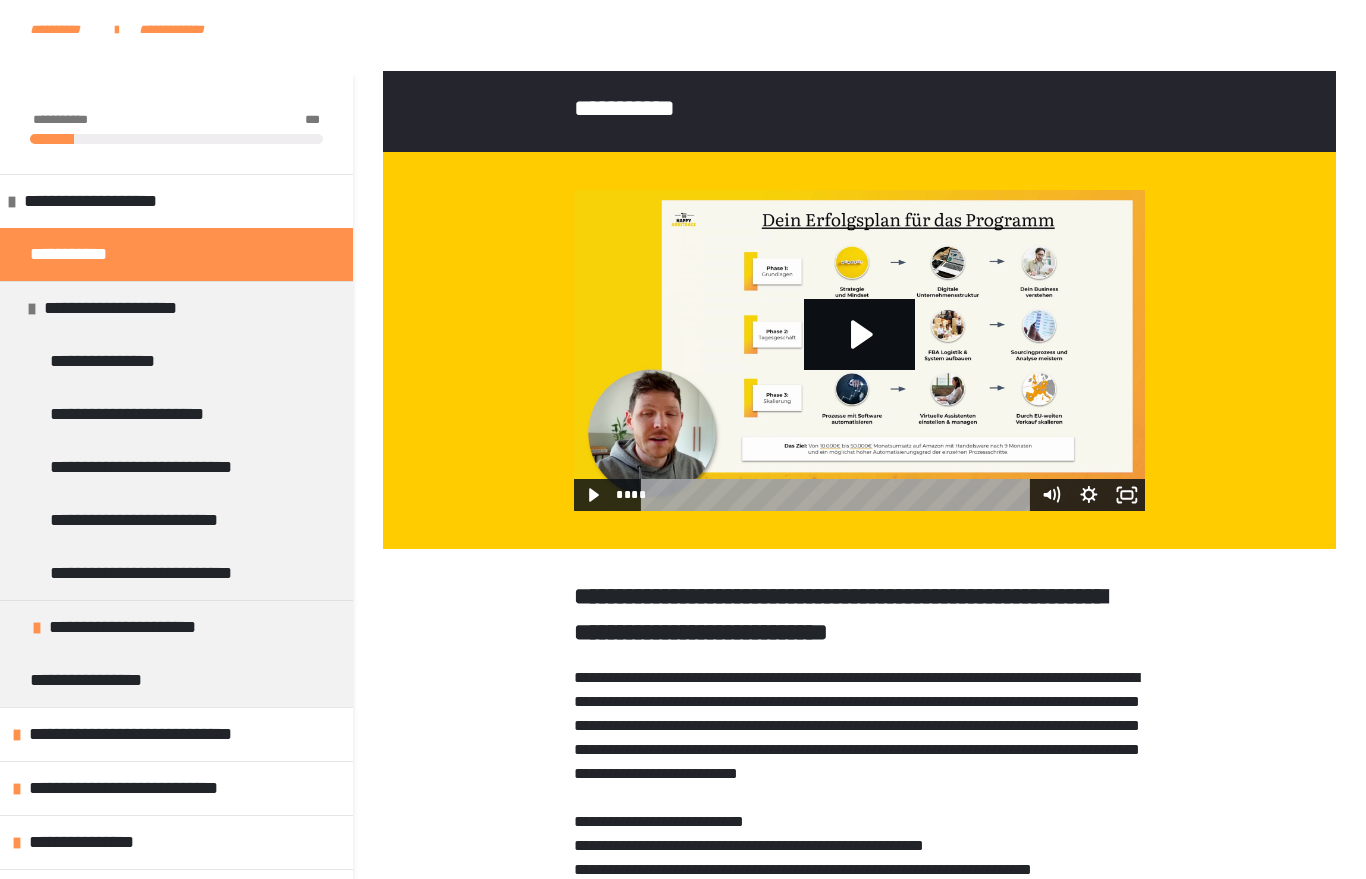 click on "**********" at bounding box center [154, 627] 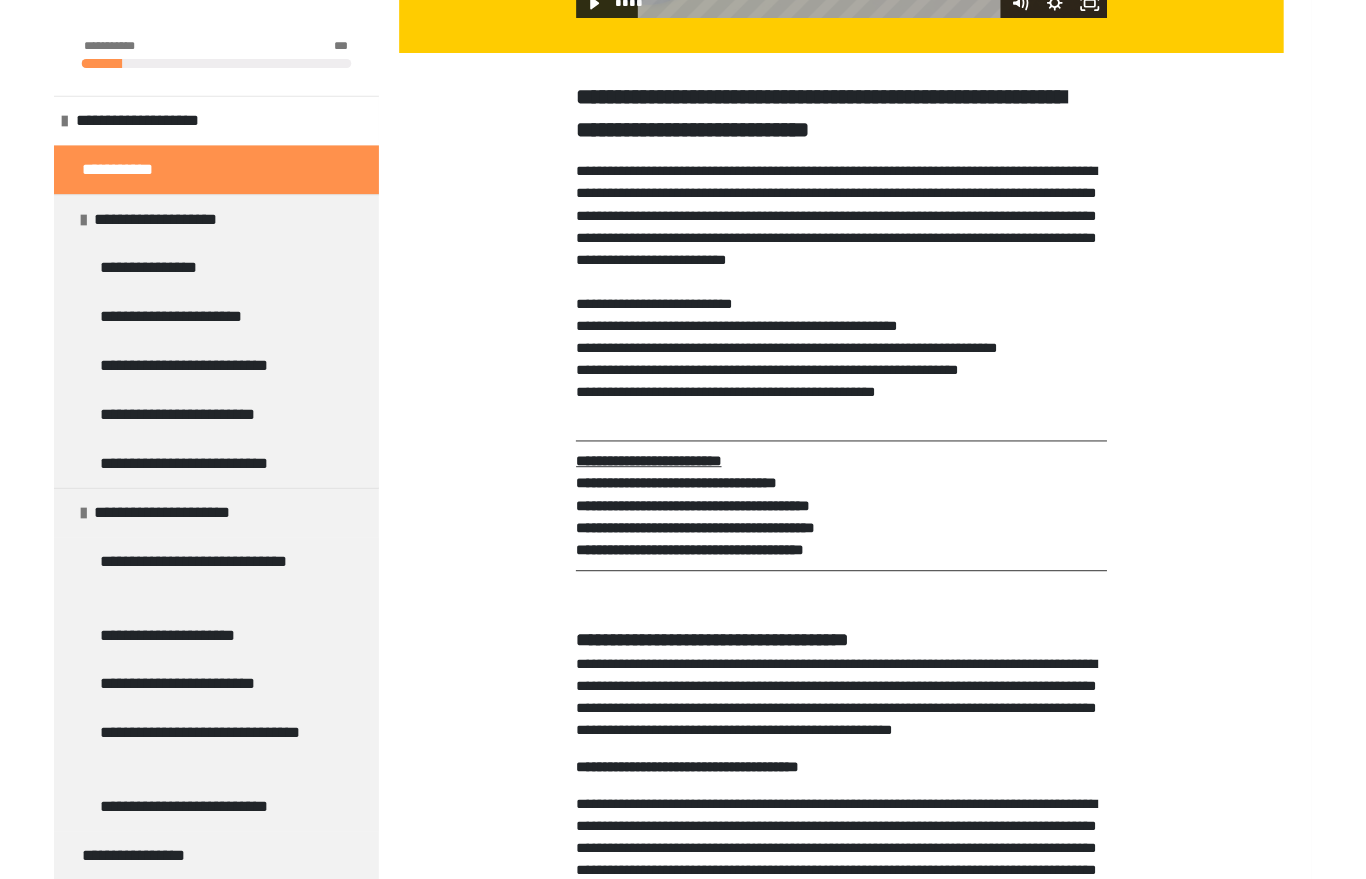 scroll, scrollTop: 495, scrollLeft: 0, axis: vertical 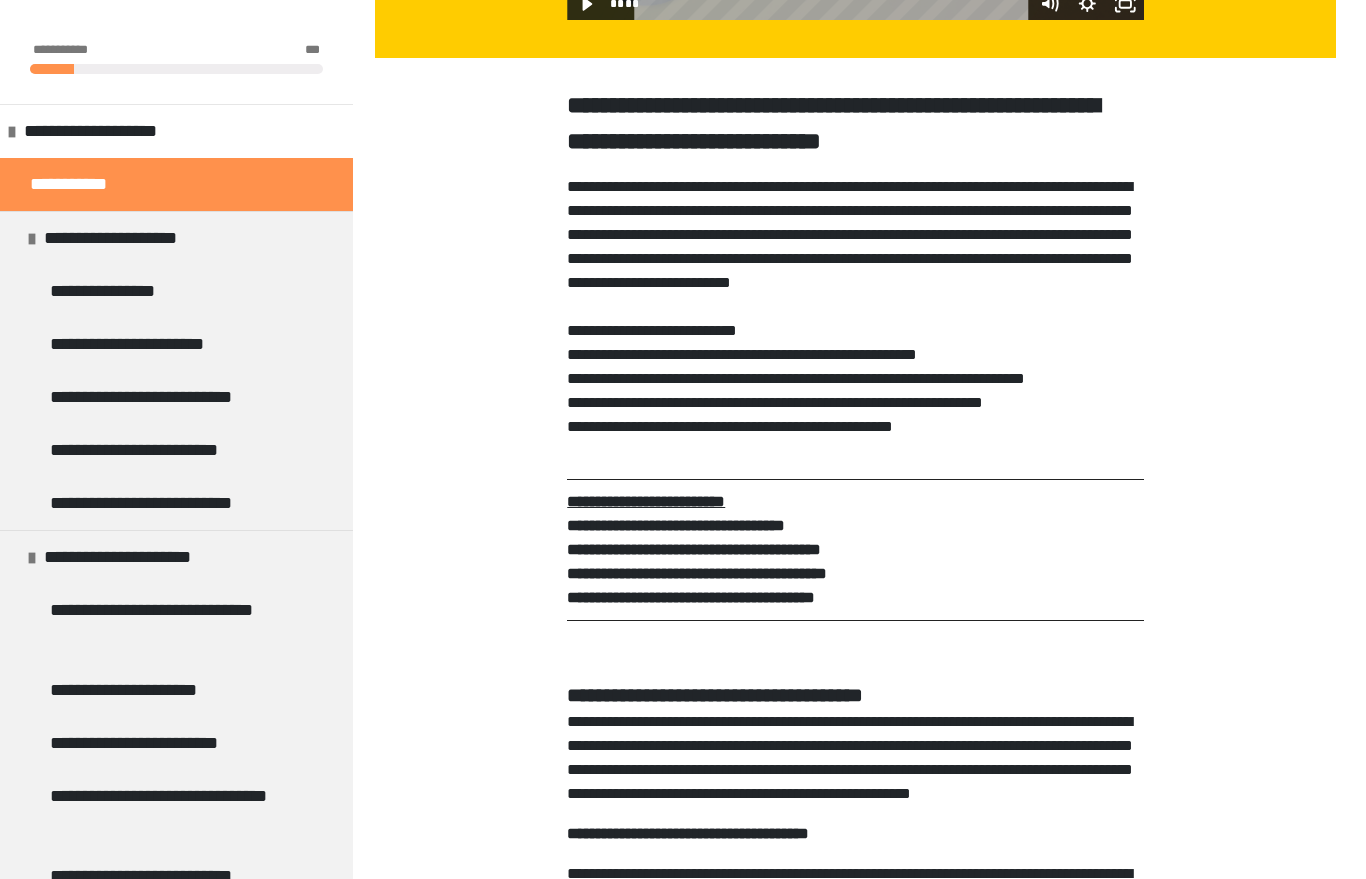 click on "**********" at bounding box center [176, 238] 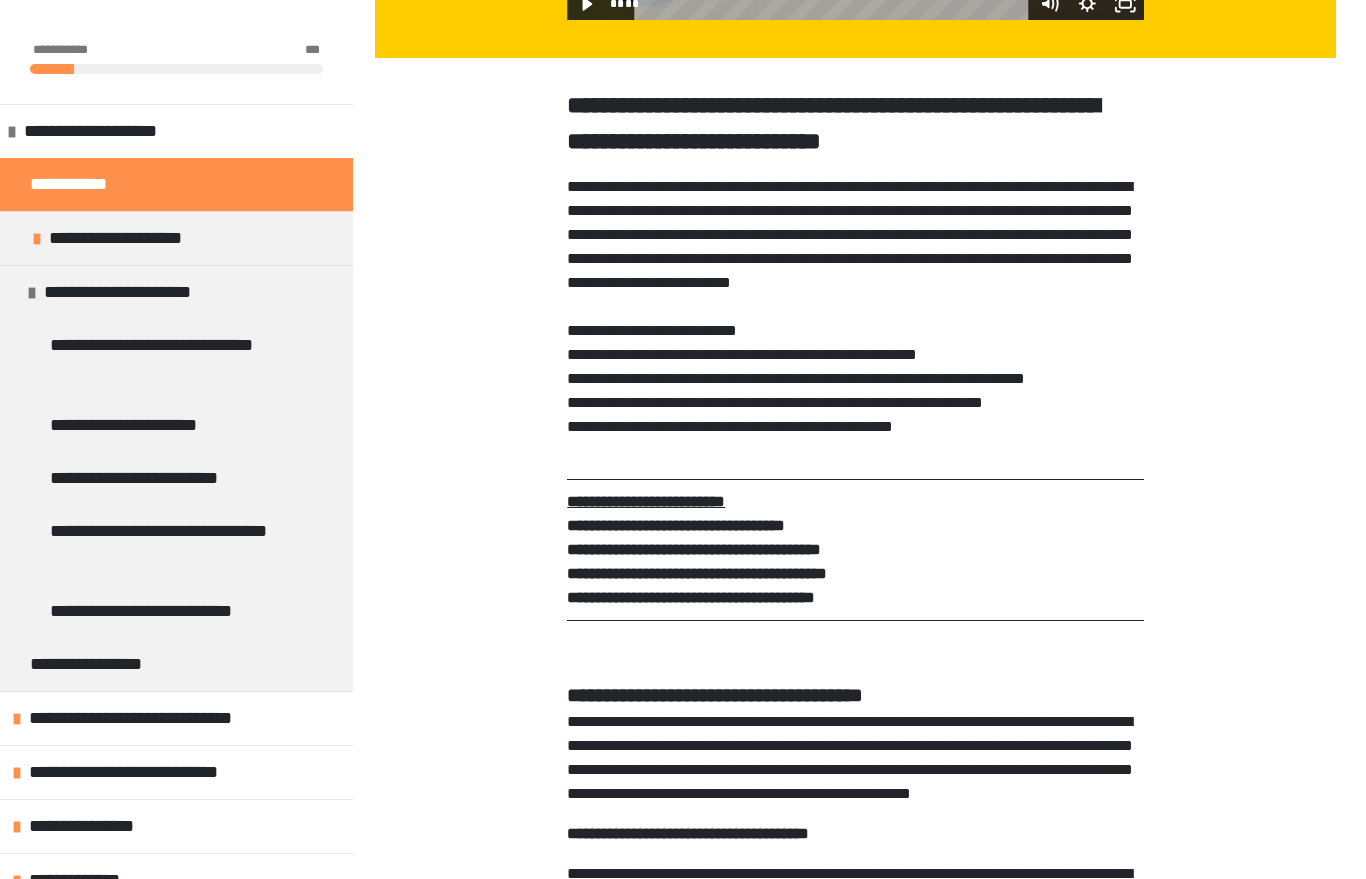 click on "**********" at bounding box center (141, 238) 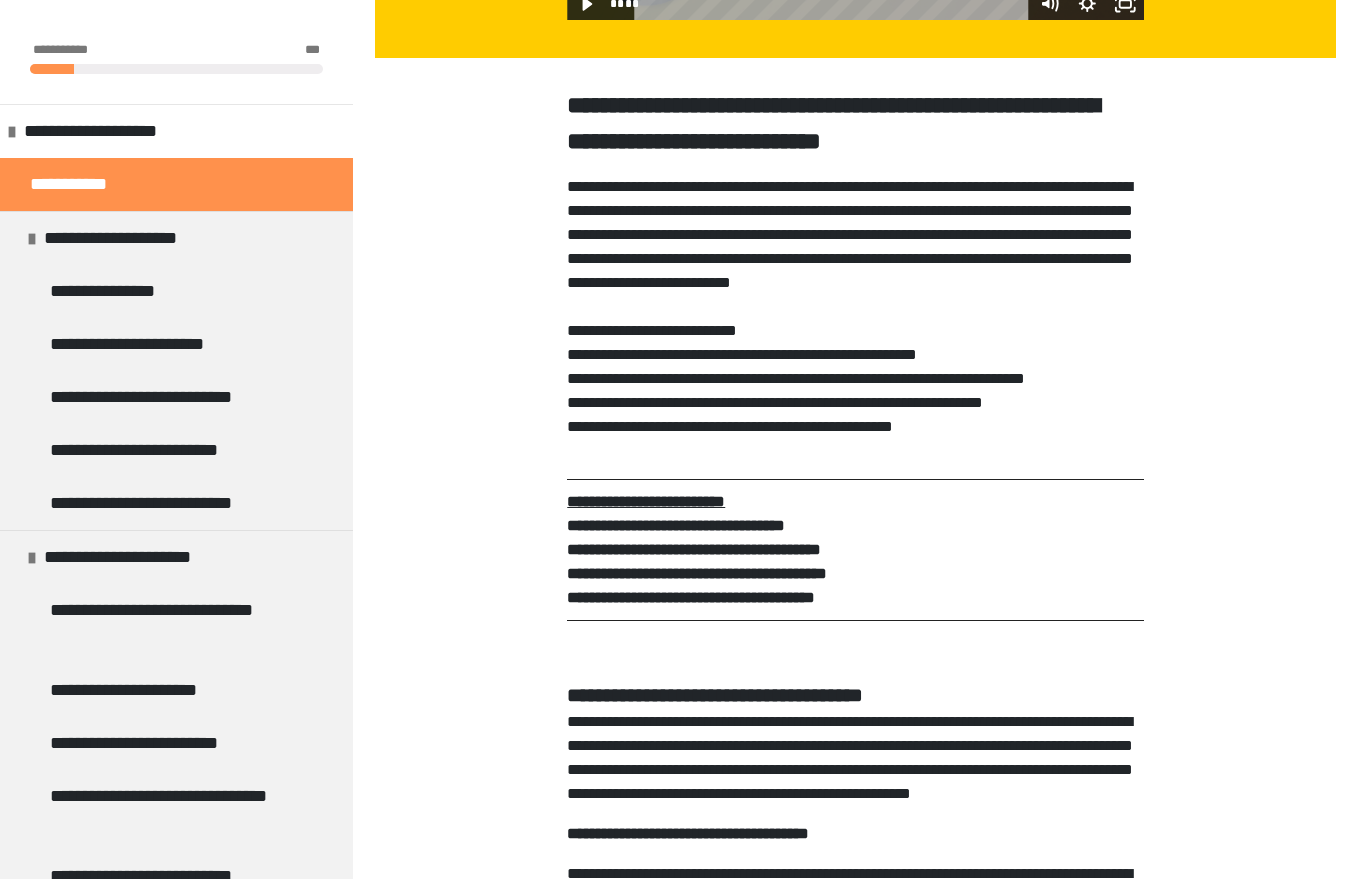 click on "**********" at bounding box center [136, 238] 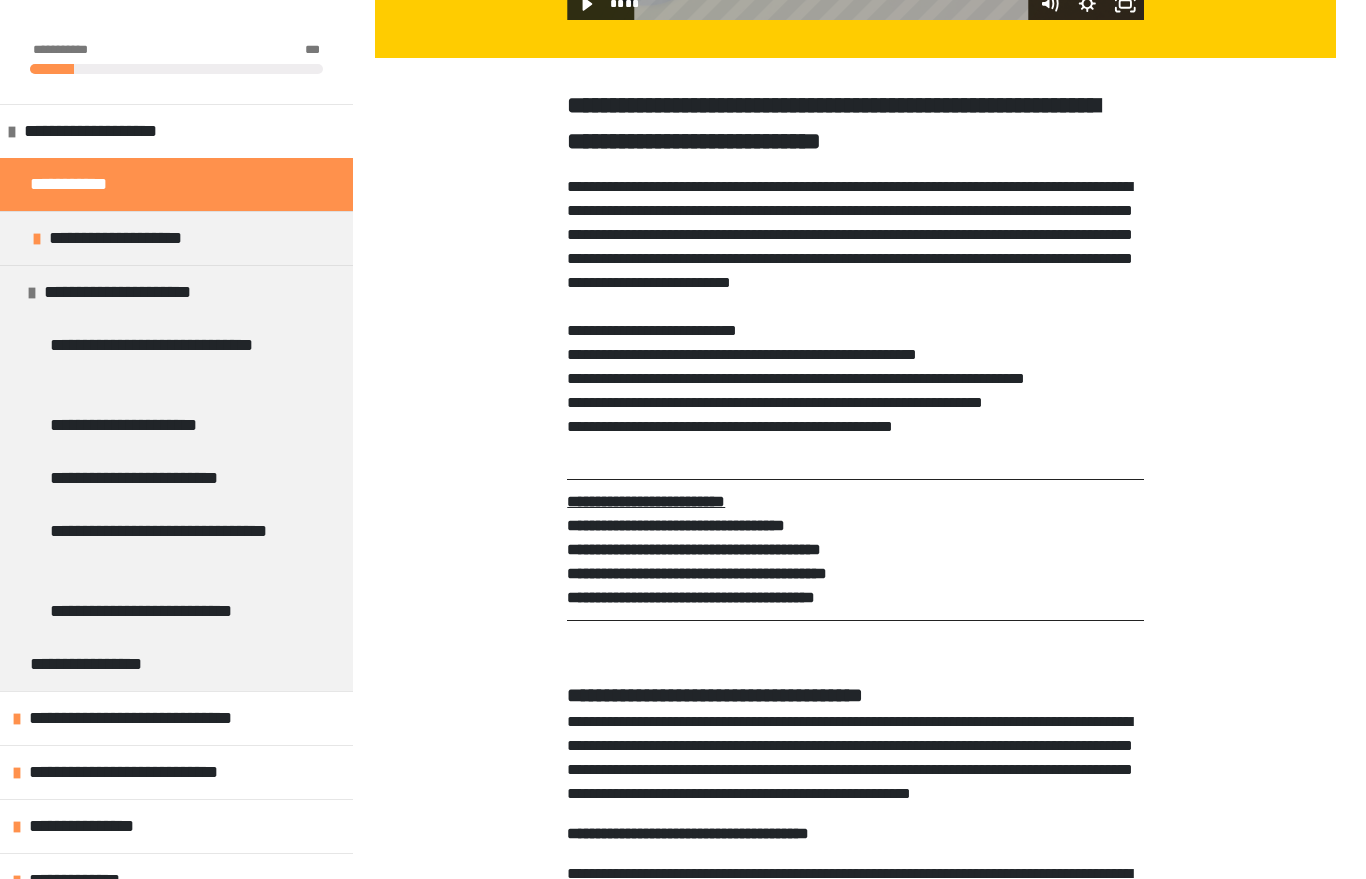 click on "**********" at bounding box center (149, 292) 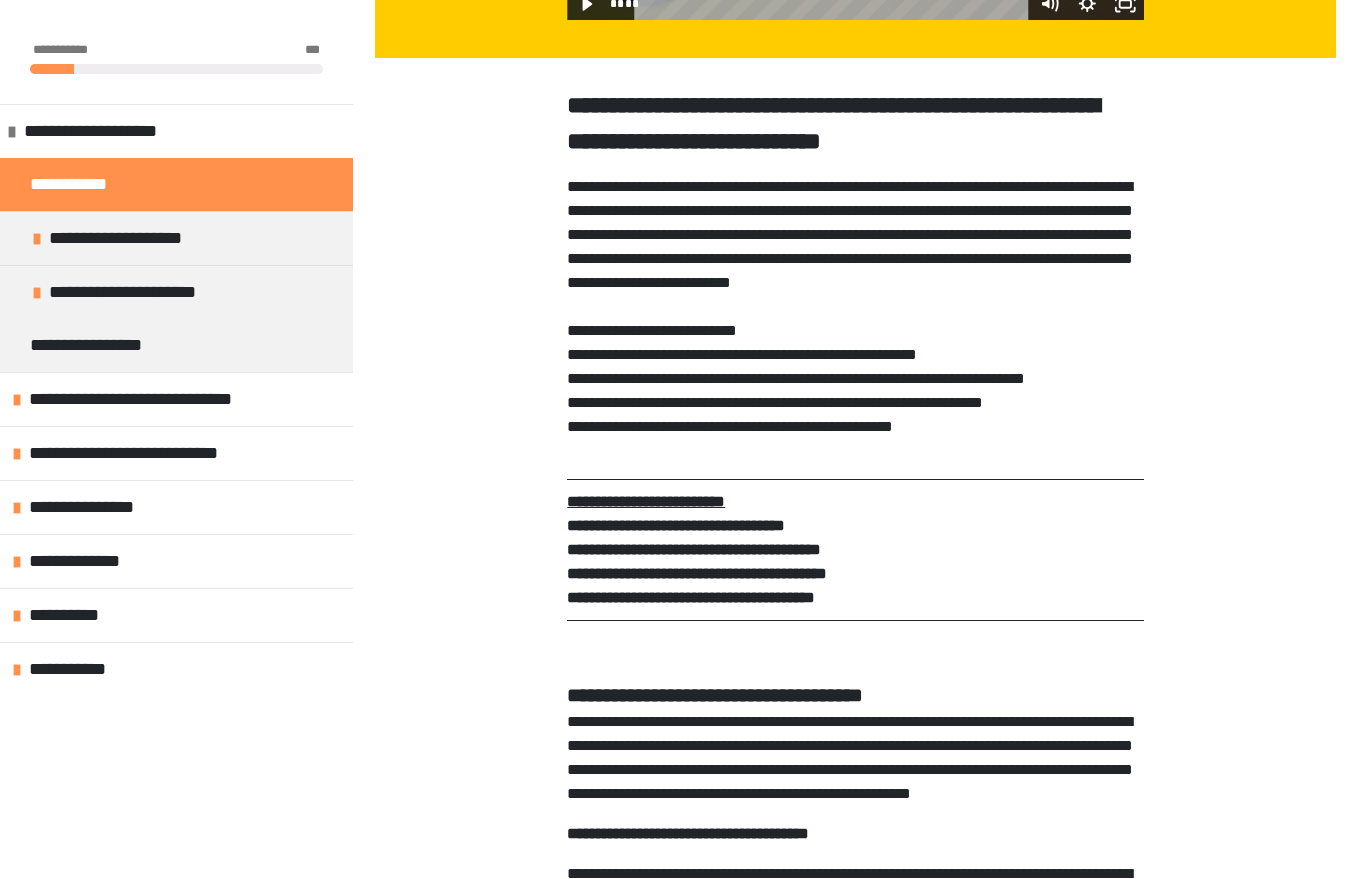 click on "**********" at bounding box center [164, 399] 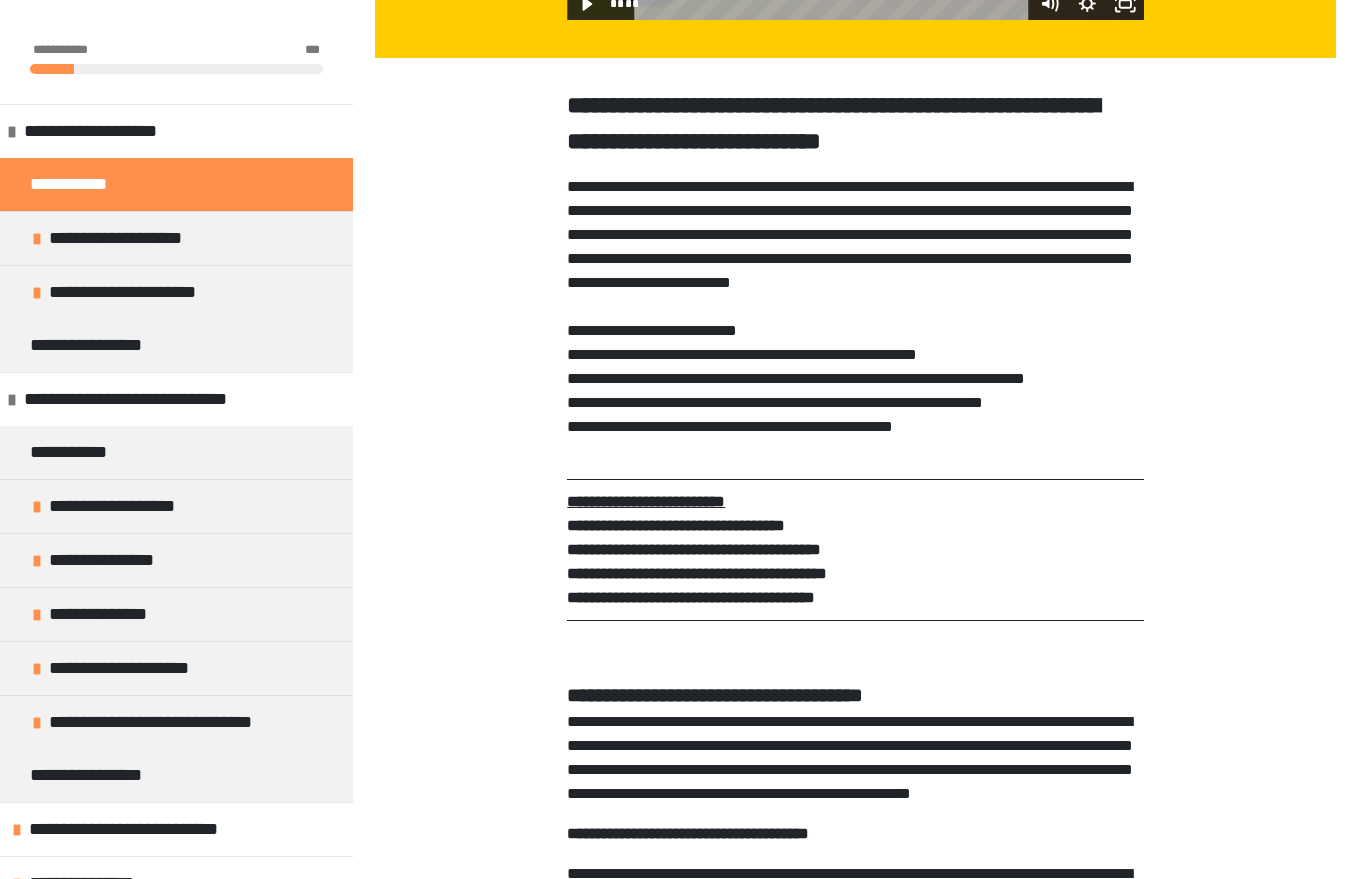 click on "**********" at bounding box center [176, 506] 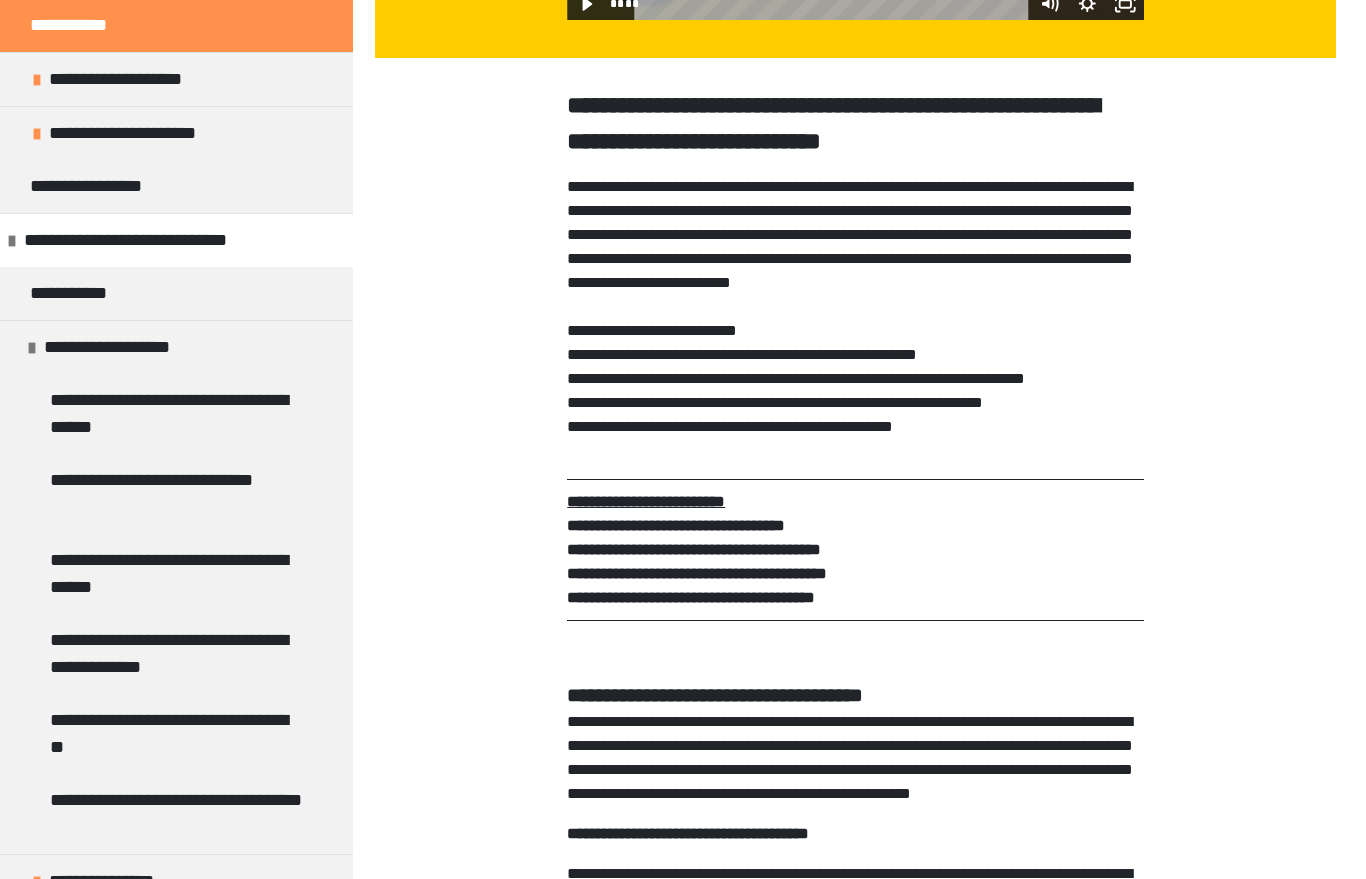 scroll, scrollTop: 158, scrollLeft: 0, axis: vertical 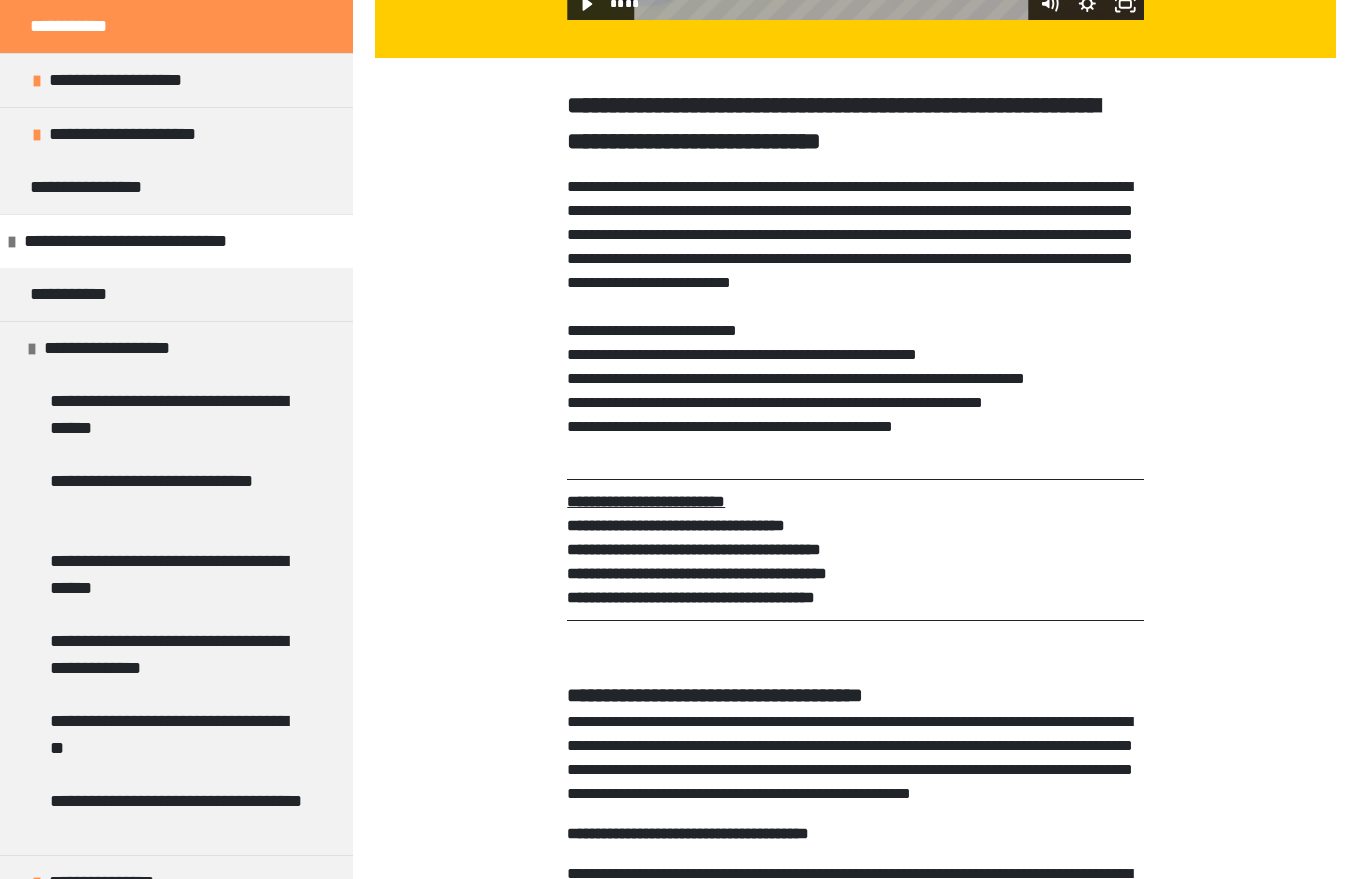 click on "**********" at bounding box center [130, 348] 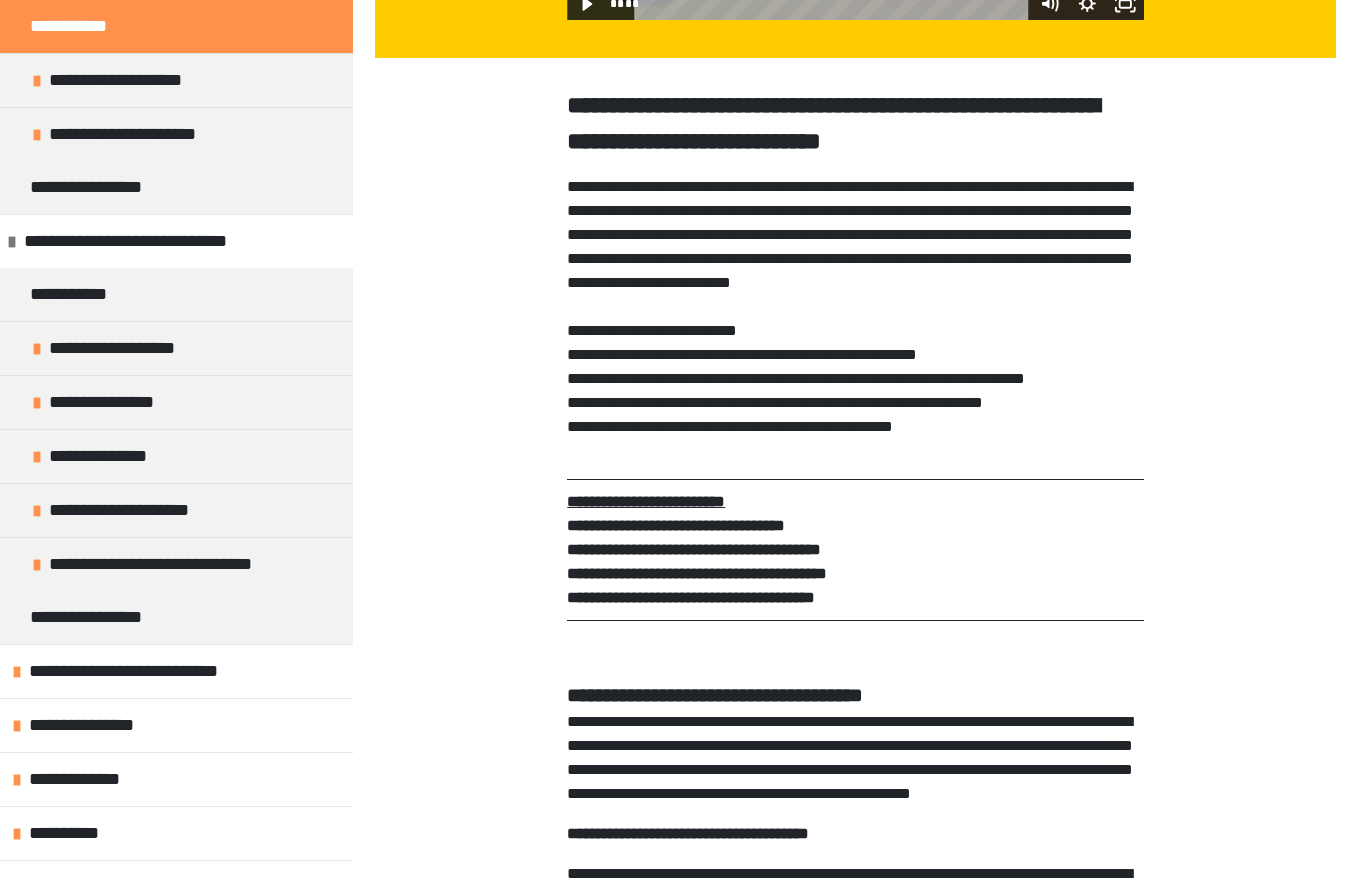 click on "**********" at bounding box center (176, 402) 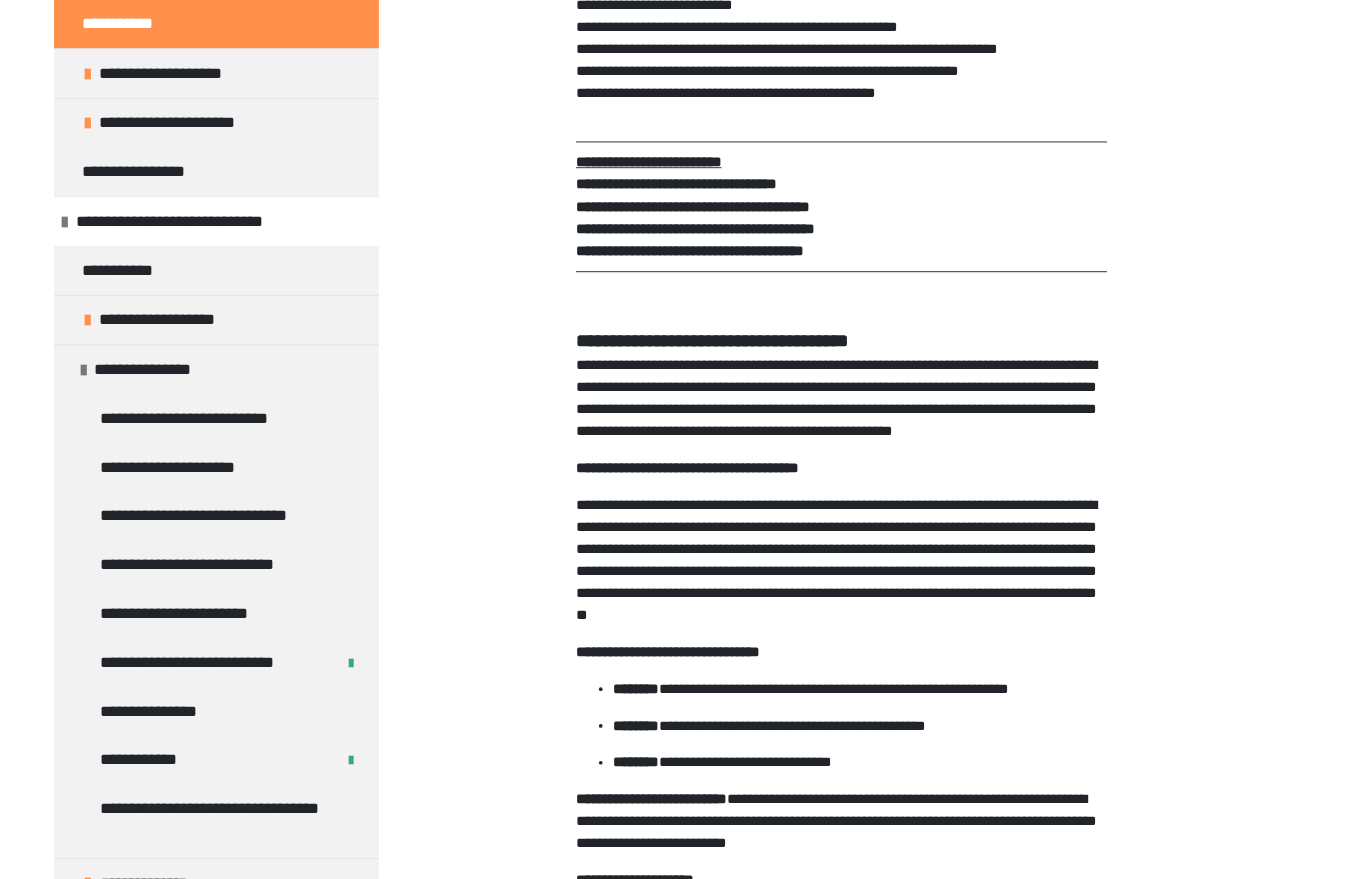 scroll, scrollTop: 820, scrollLeft: 0, axis: vertical 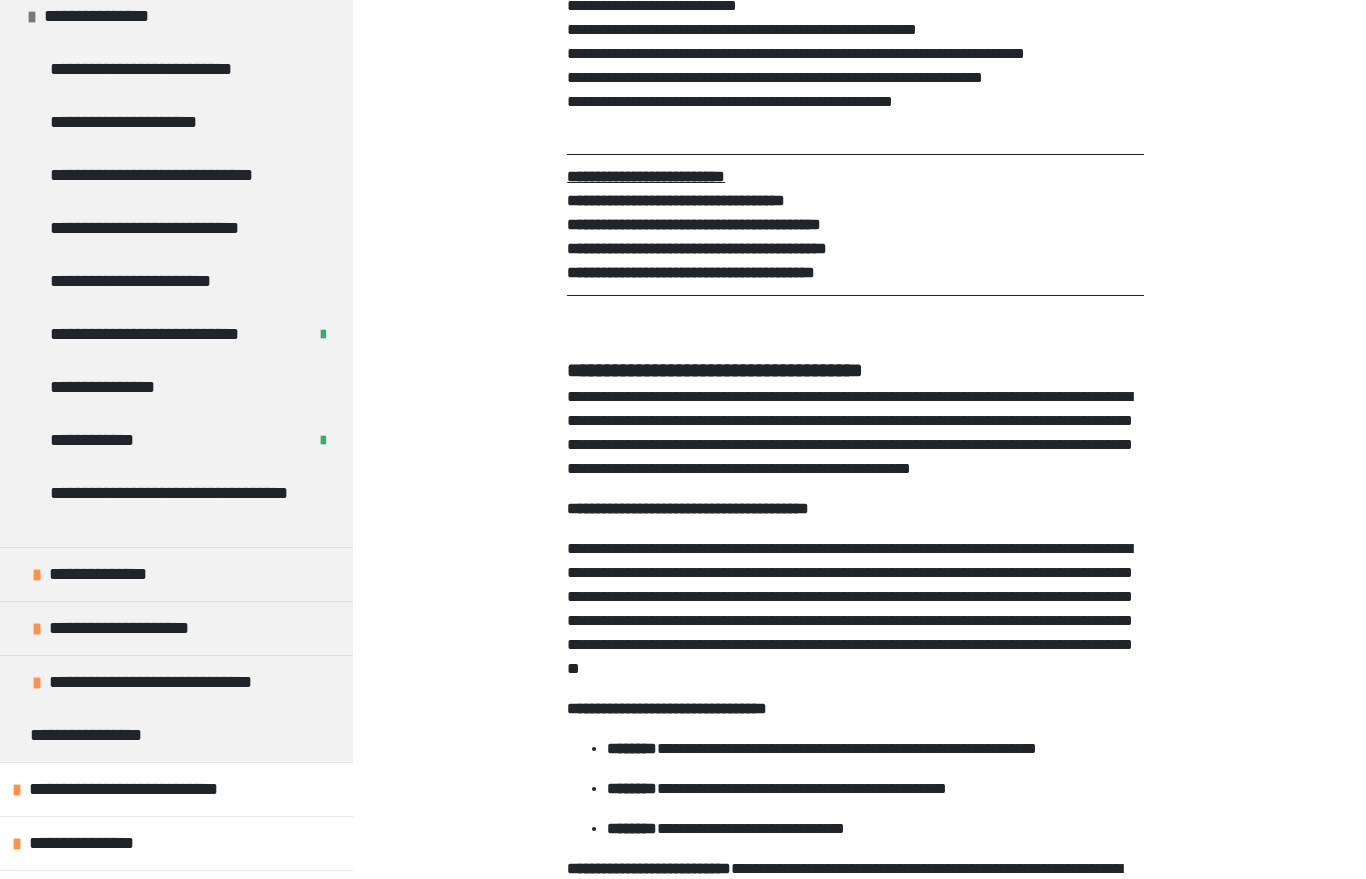 click on "**********" at bounding box center (176, 574) 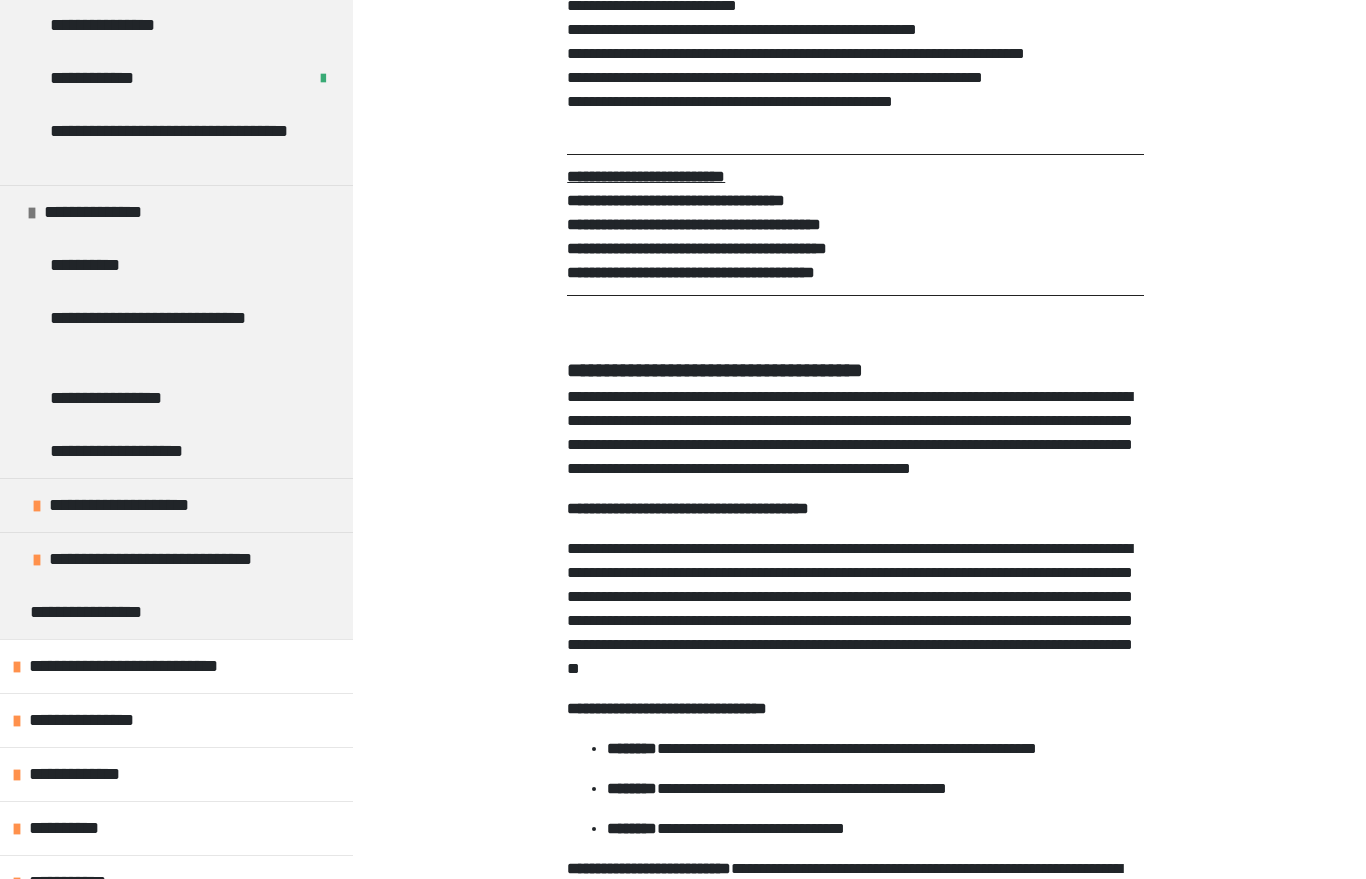 scroll, scrollTop: 906, scrollLeft: 0, axis: vertical 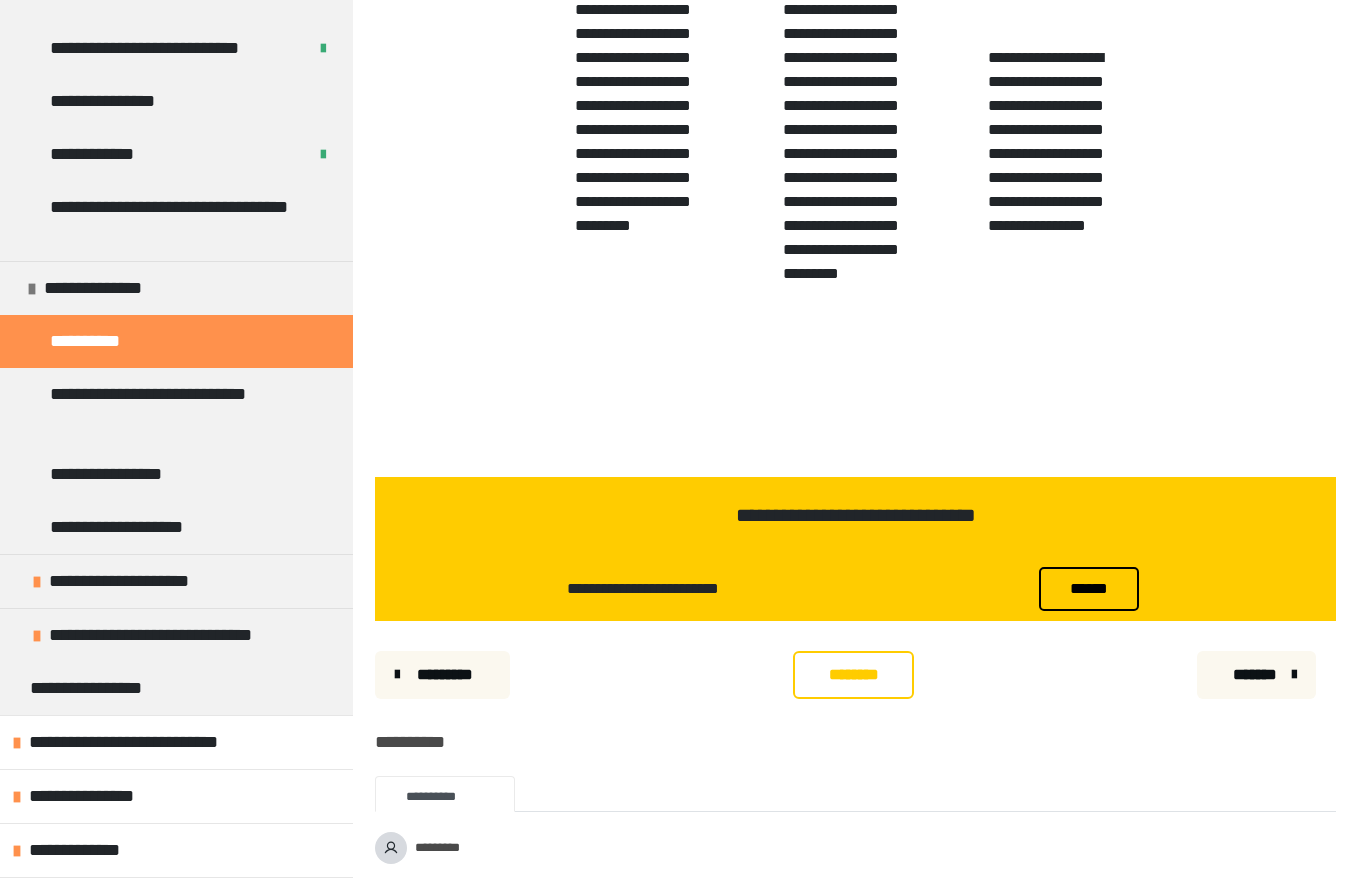 click on "**********" at bounding box center [178, 408] 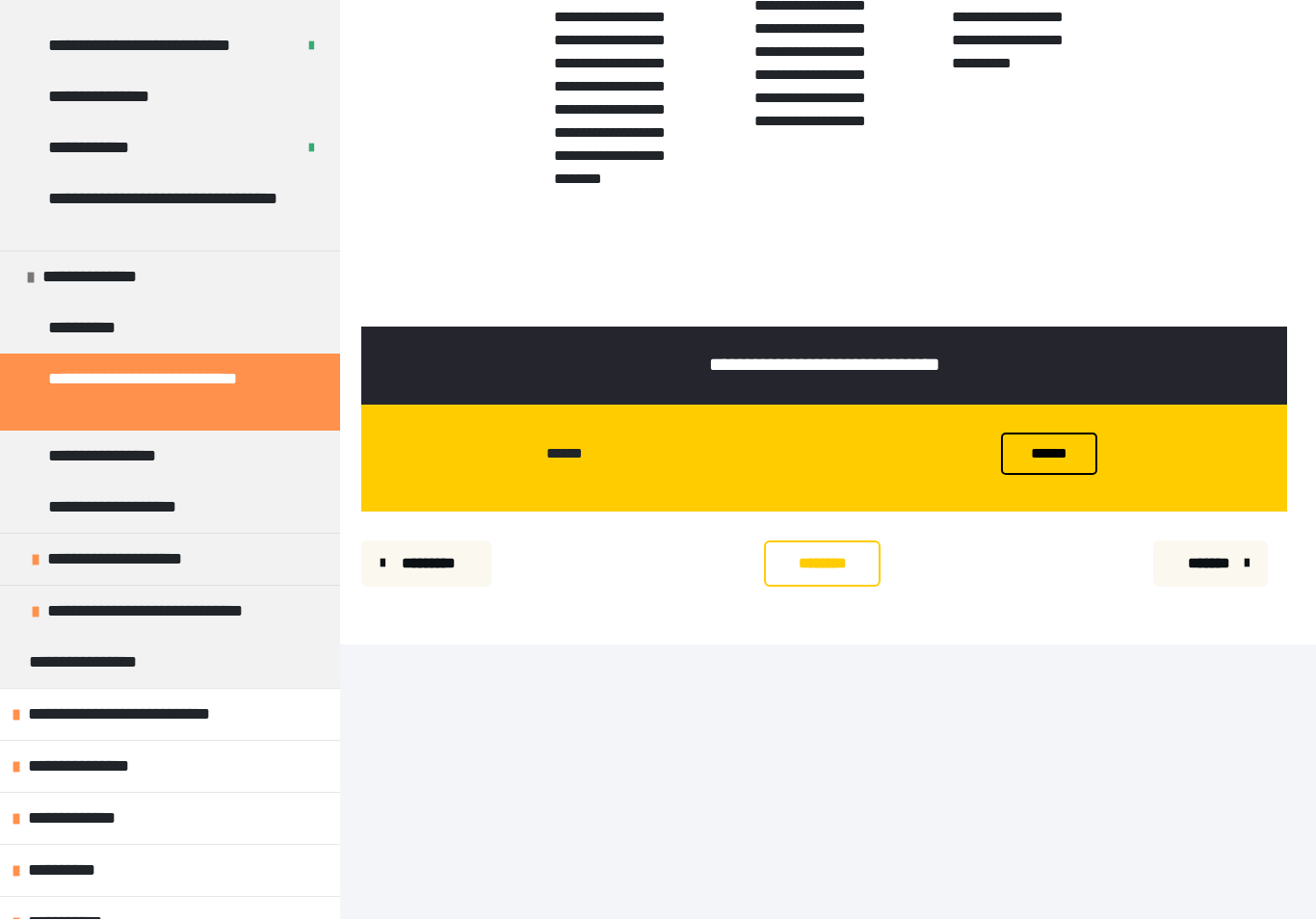 scroll, scrollTop: 2452, scrollLeft: 0, axis: vertical 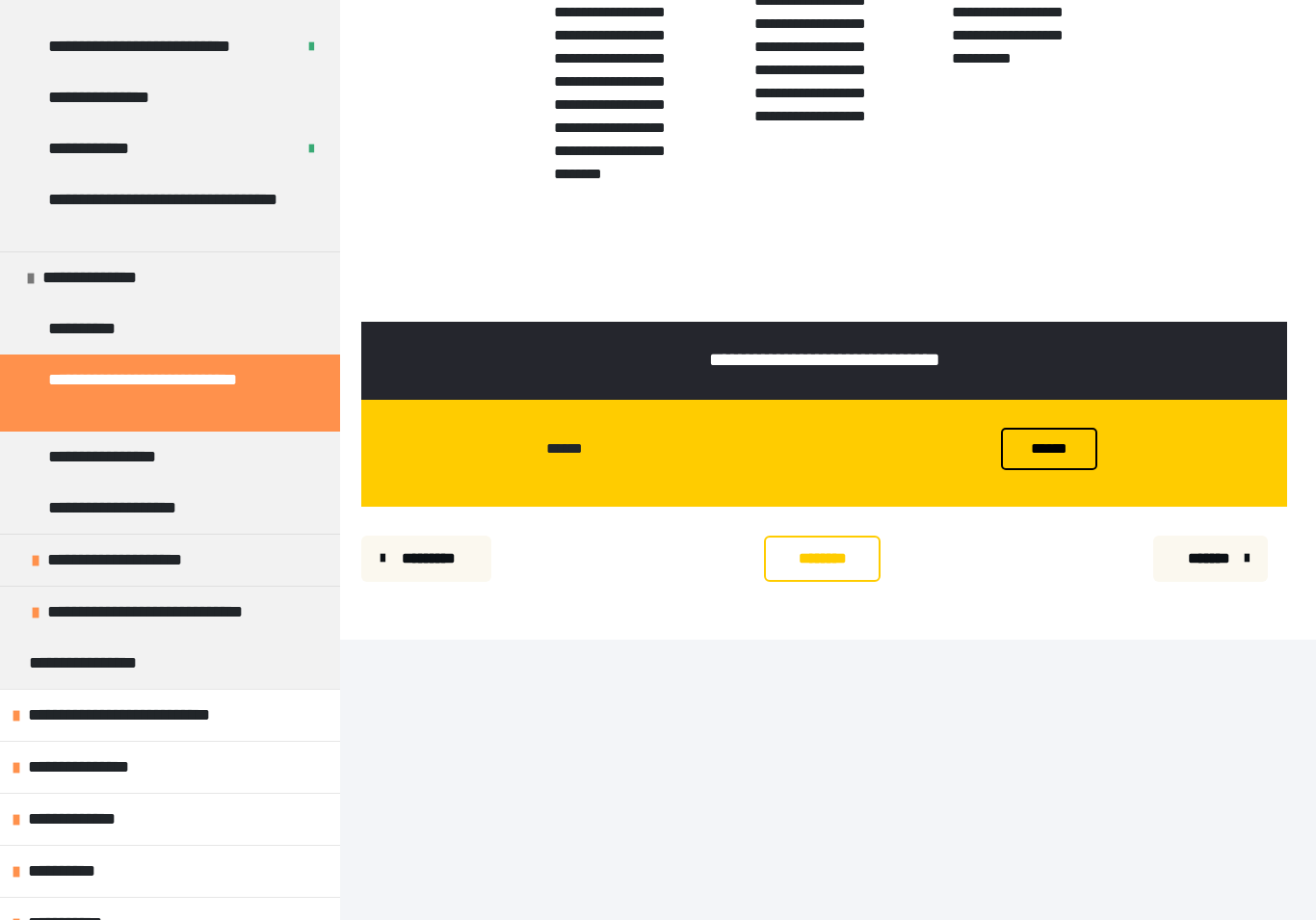 click on "**********" at bounding box center (170, 457) 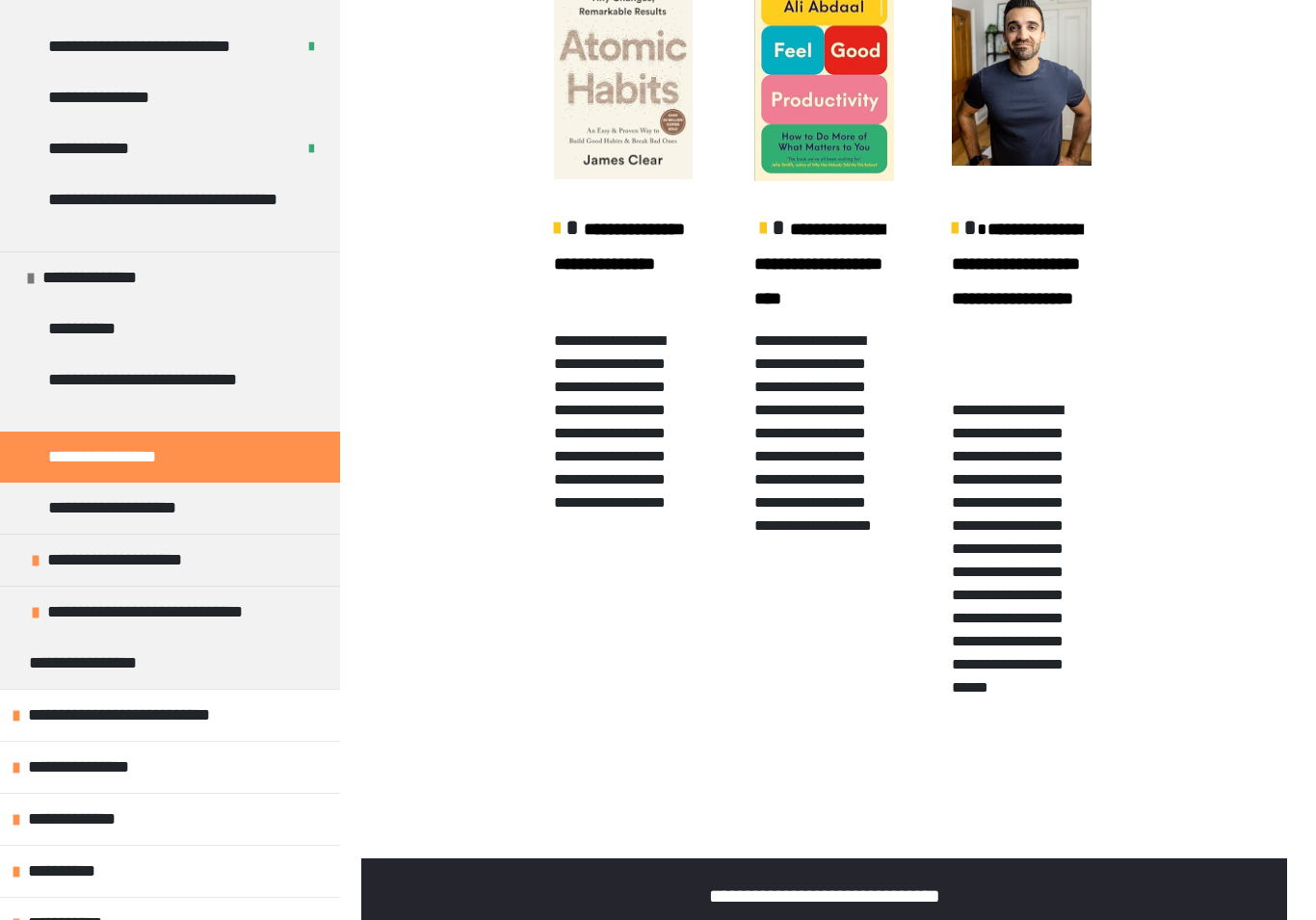 scroll, scrollTop: 1943, scrollLeft: 0, axis: vertical 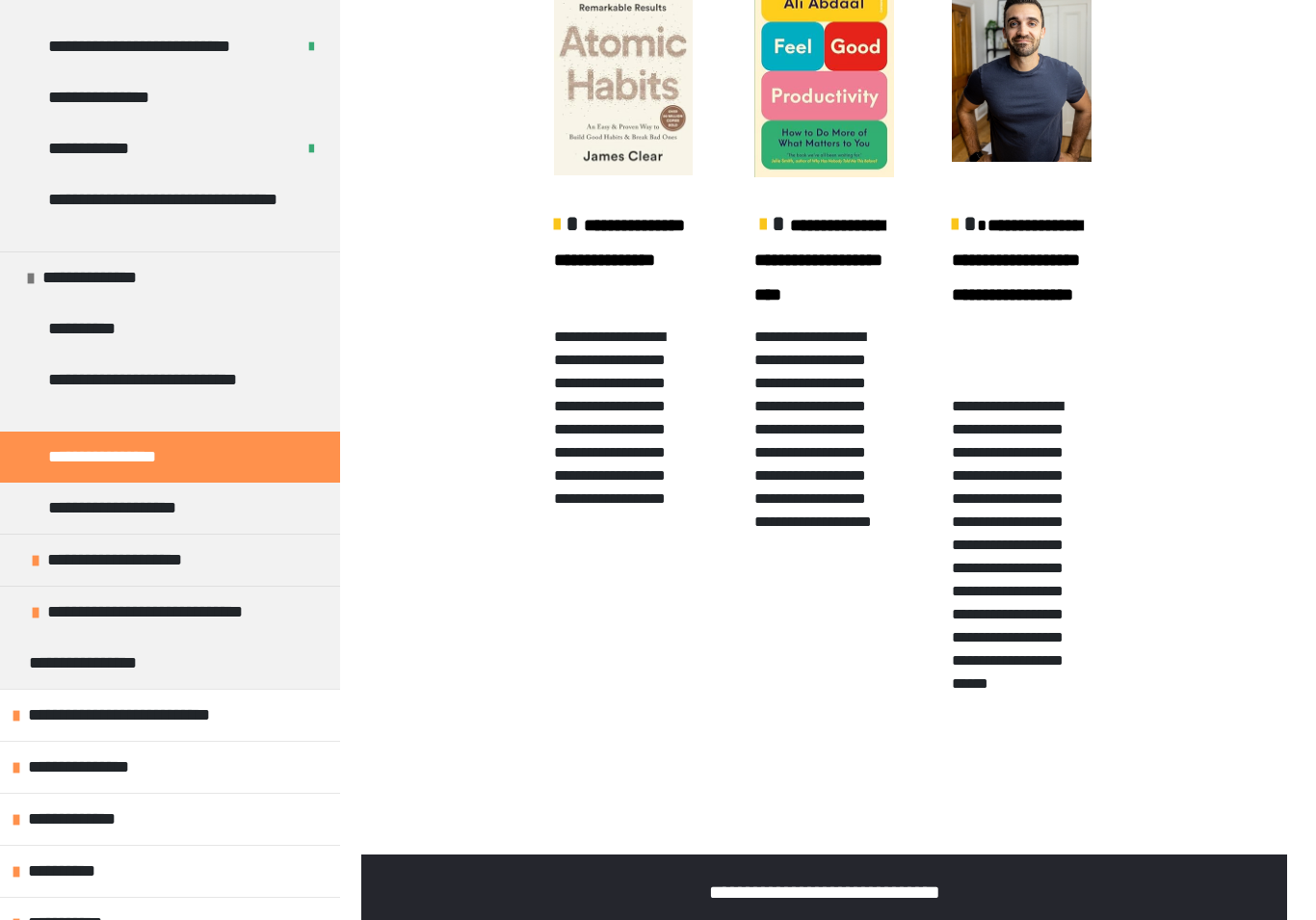 click on "**********" at bounding box center [170, 508] 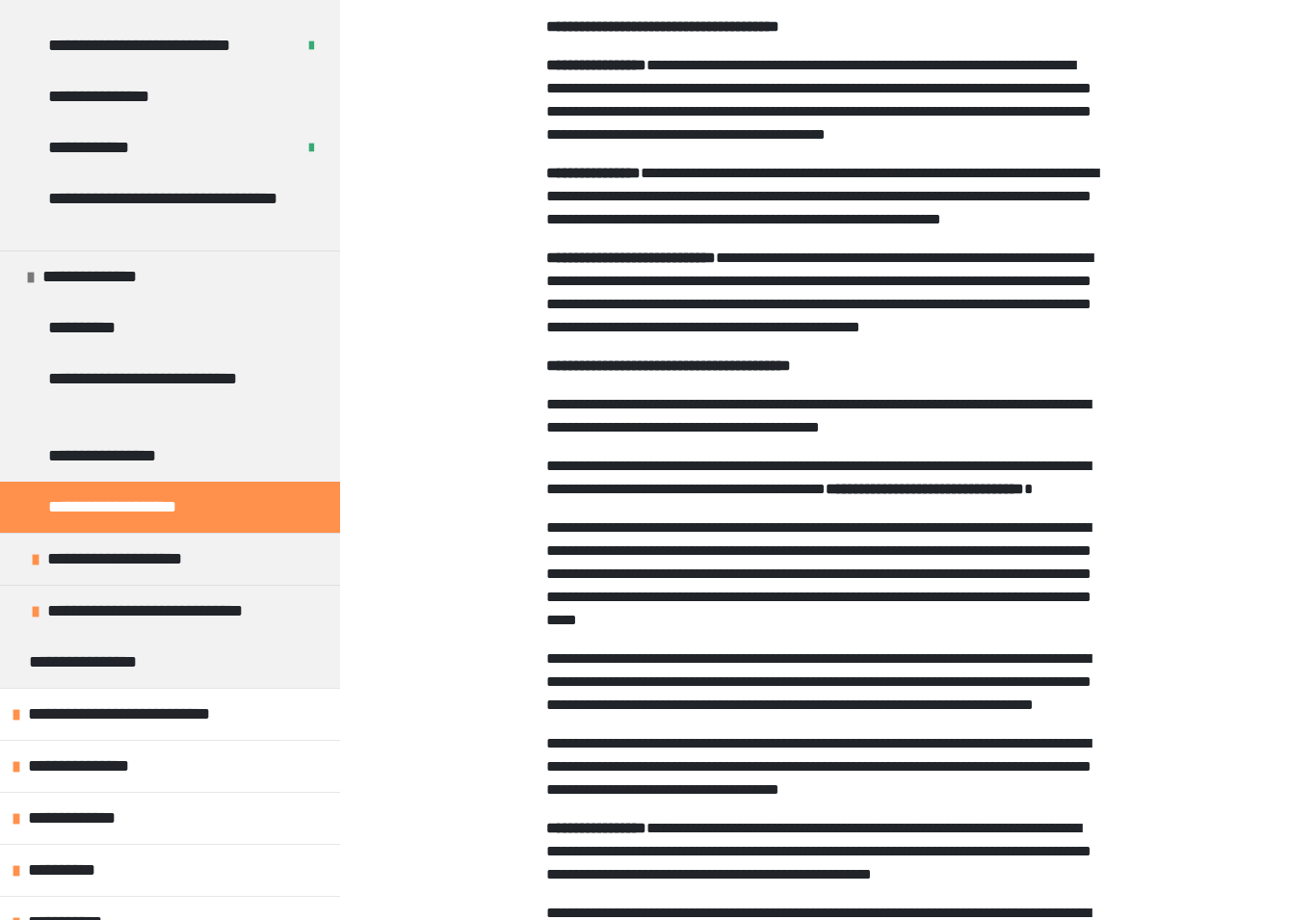scroll, scrollTop: 1469, scrollLeft: 0, axis: vertical 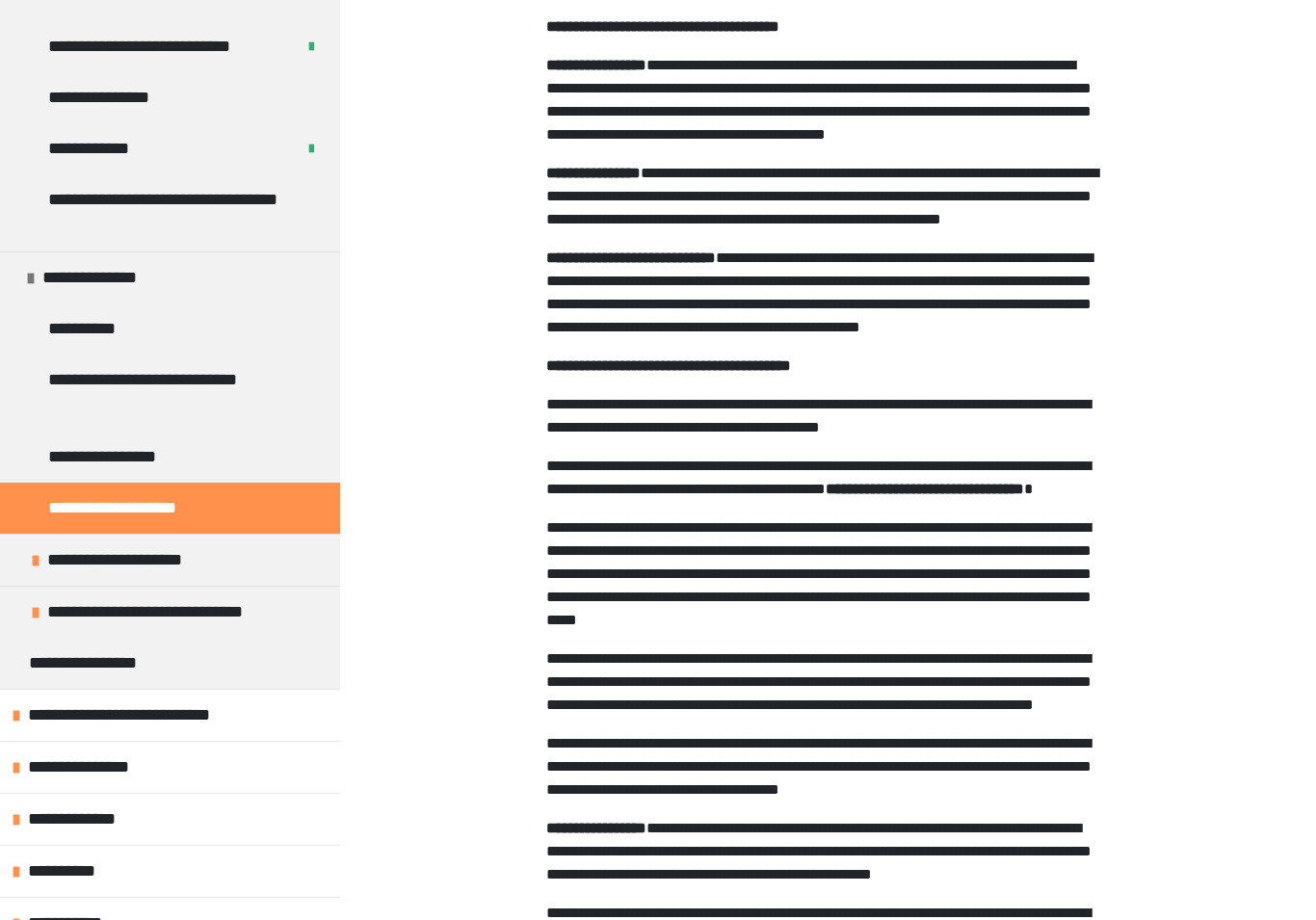 click on "**********" at bounding box center [167, 612] 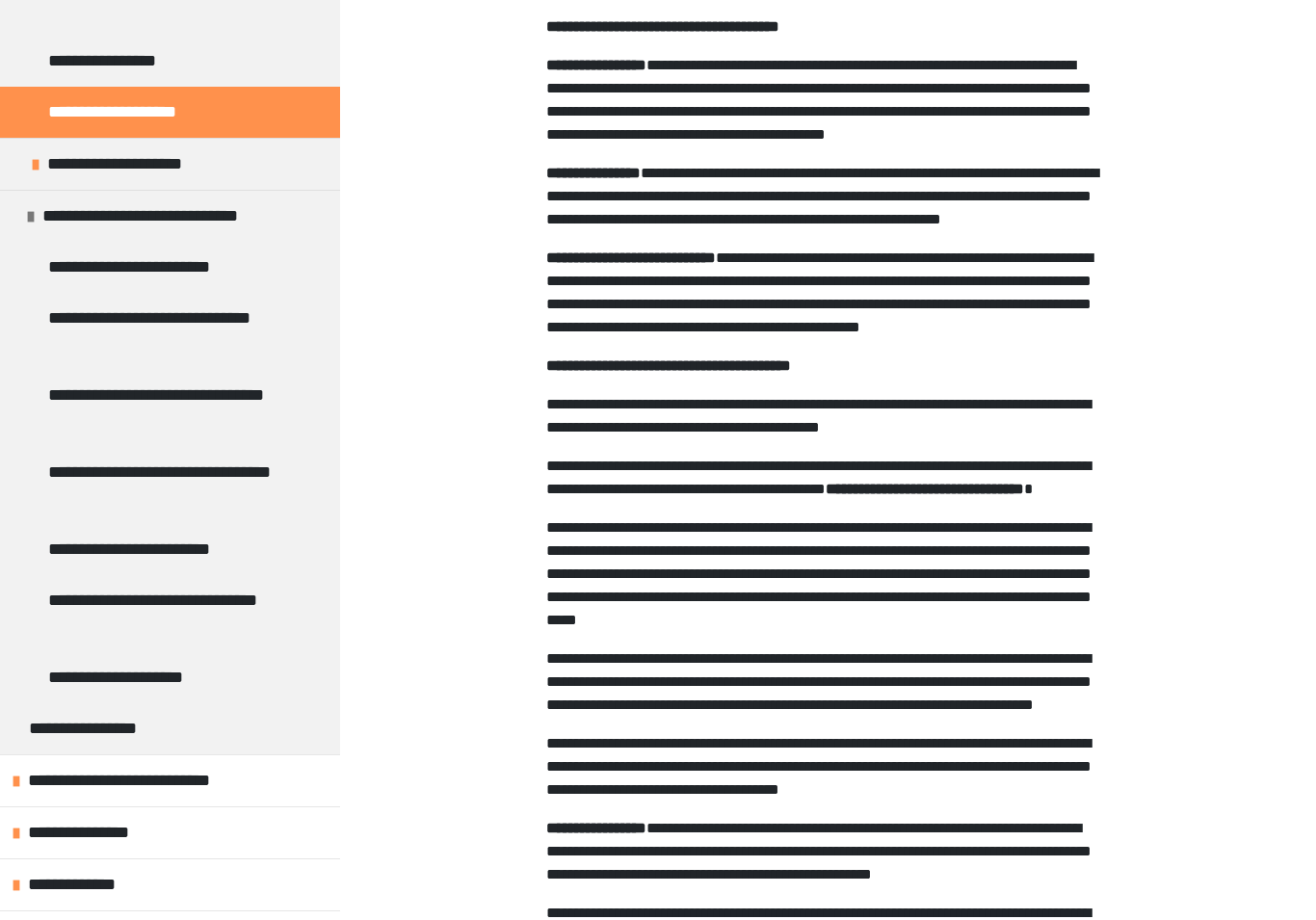 scroll, scrollTop: 1201, scrollLeft: 0, axis: vertical 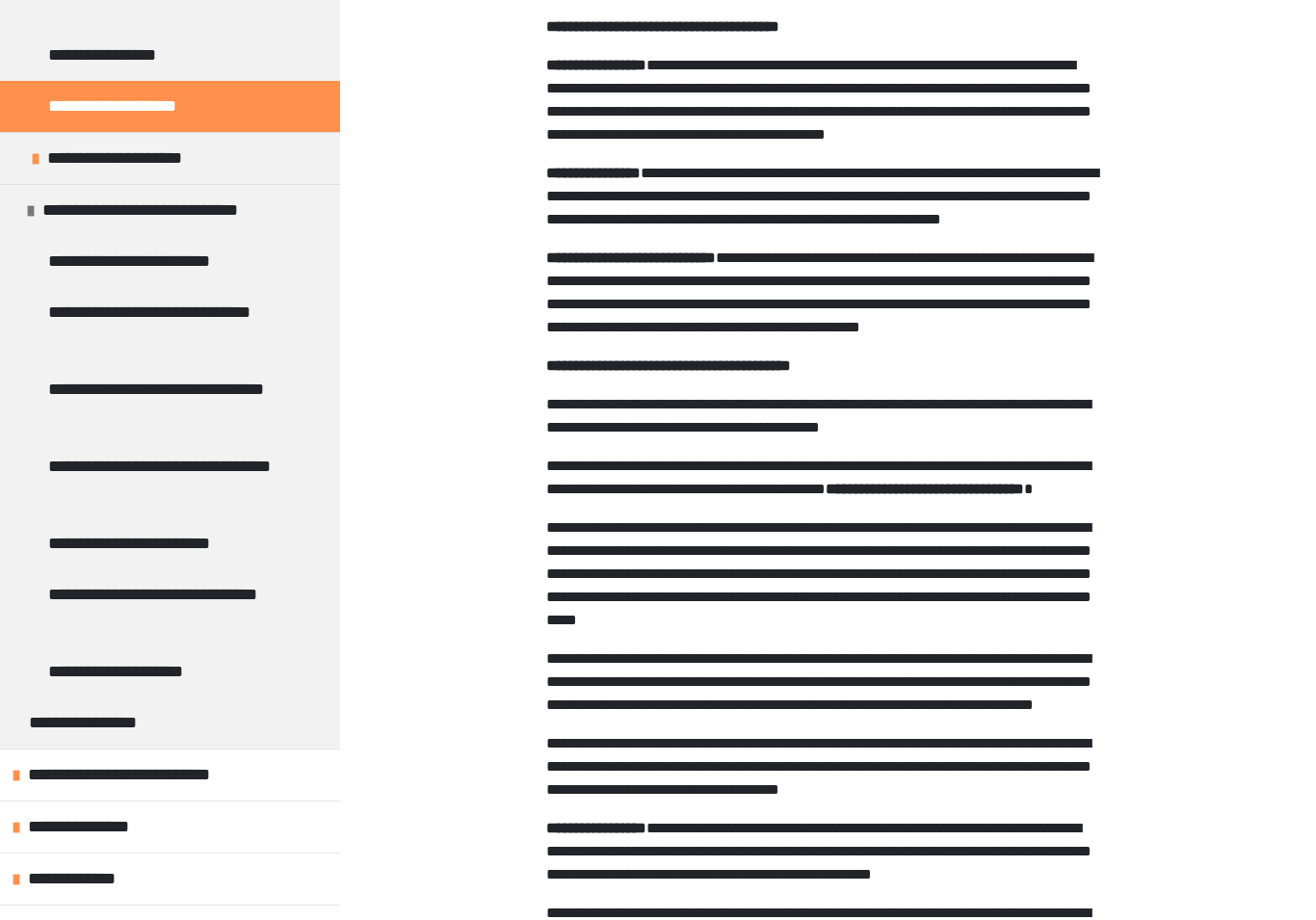 click on "**********" at bounding box center [151, 543] 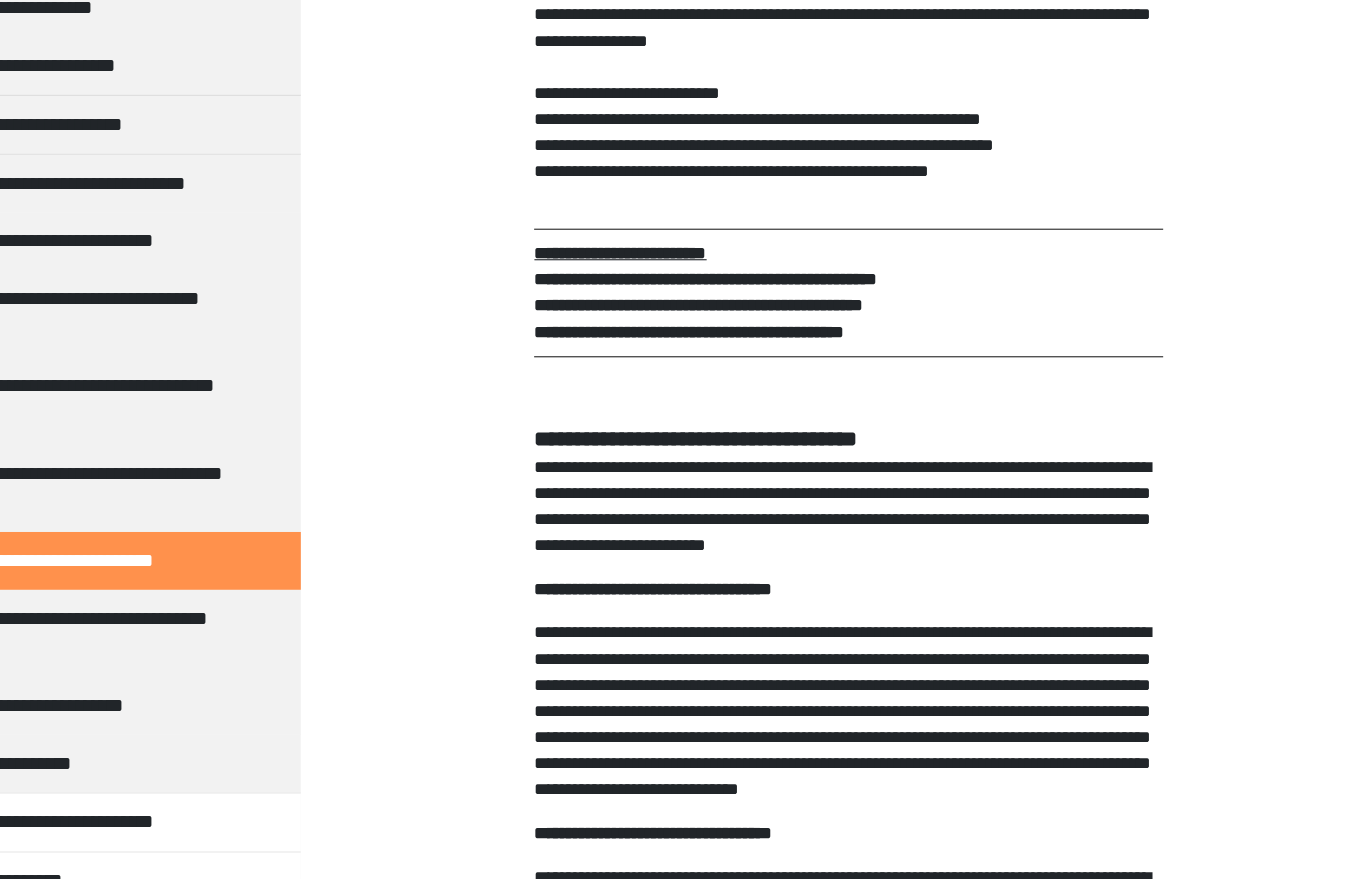 scroll, scrollTop: 658, scrollLeft: 0, axis: vertical 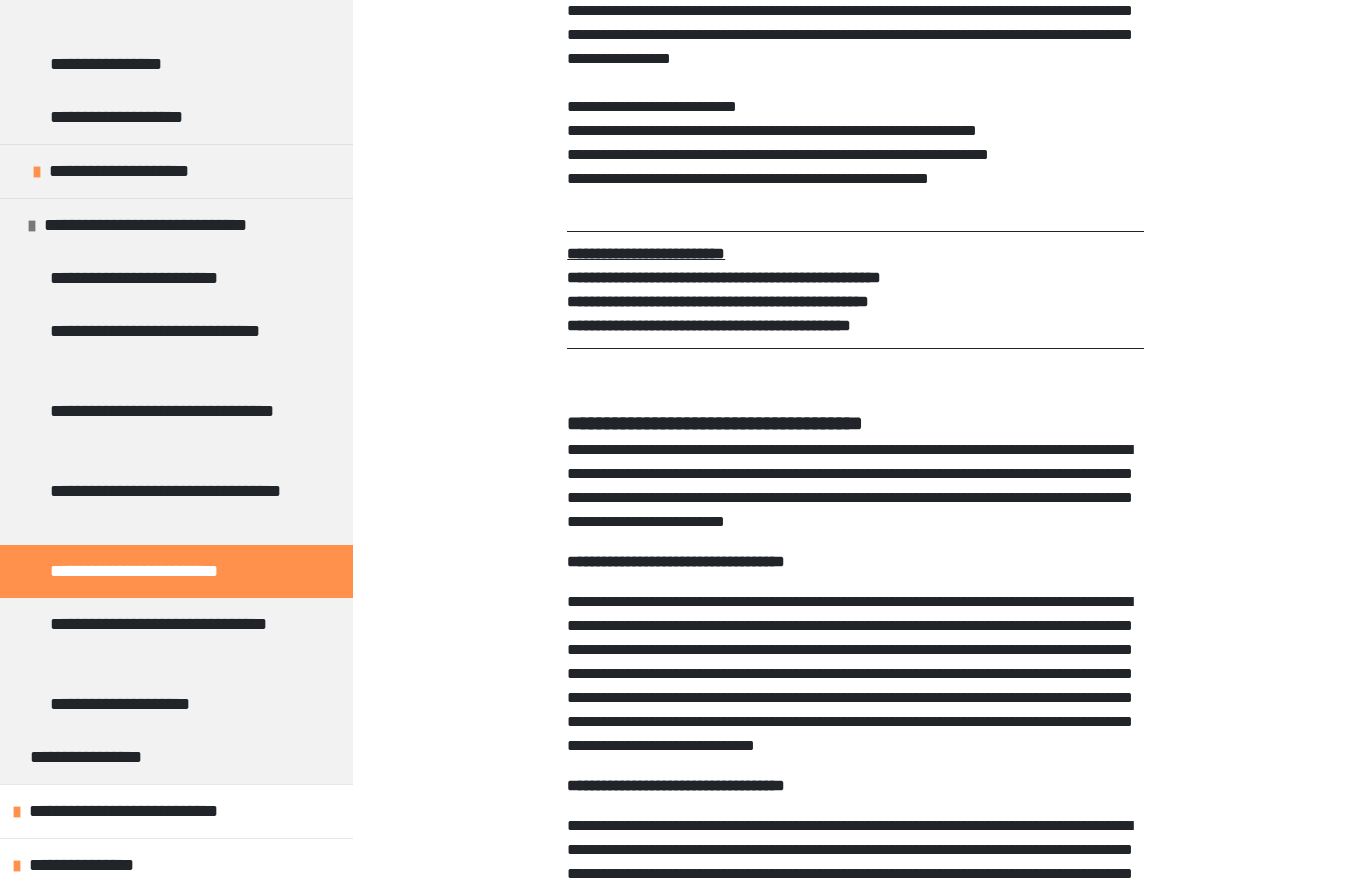 click on "**********" at bounding box center (178, 425) 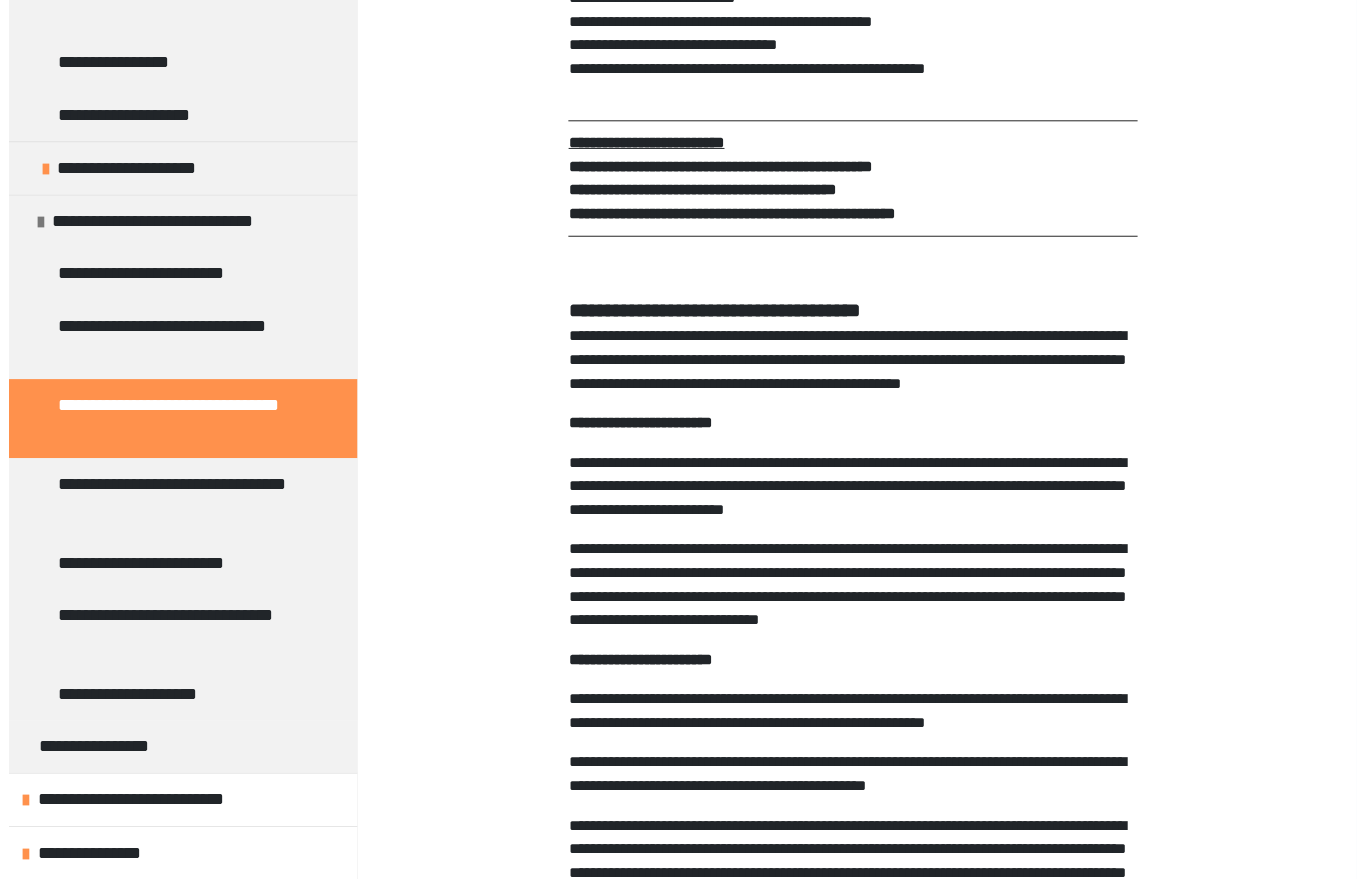 scroll, scrollTop: 821, scrollLeft: 0, axis: vertical 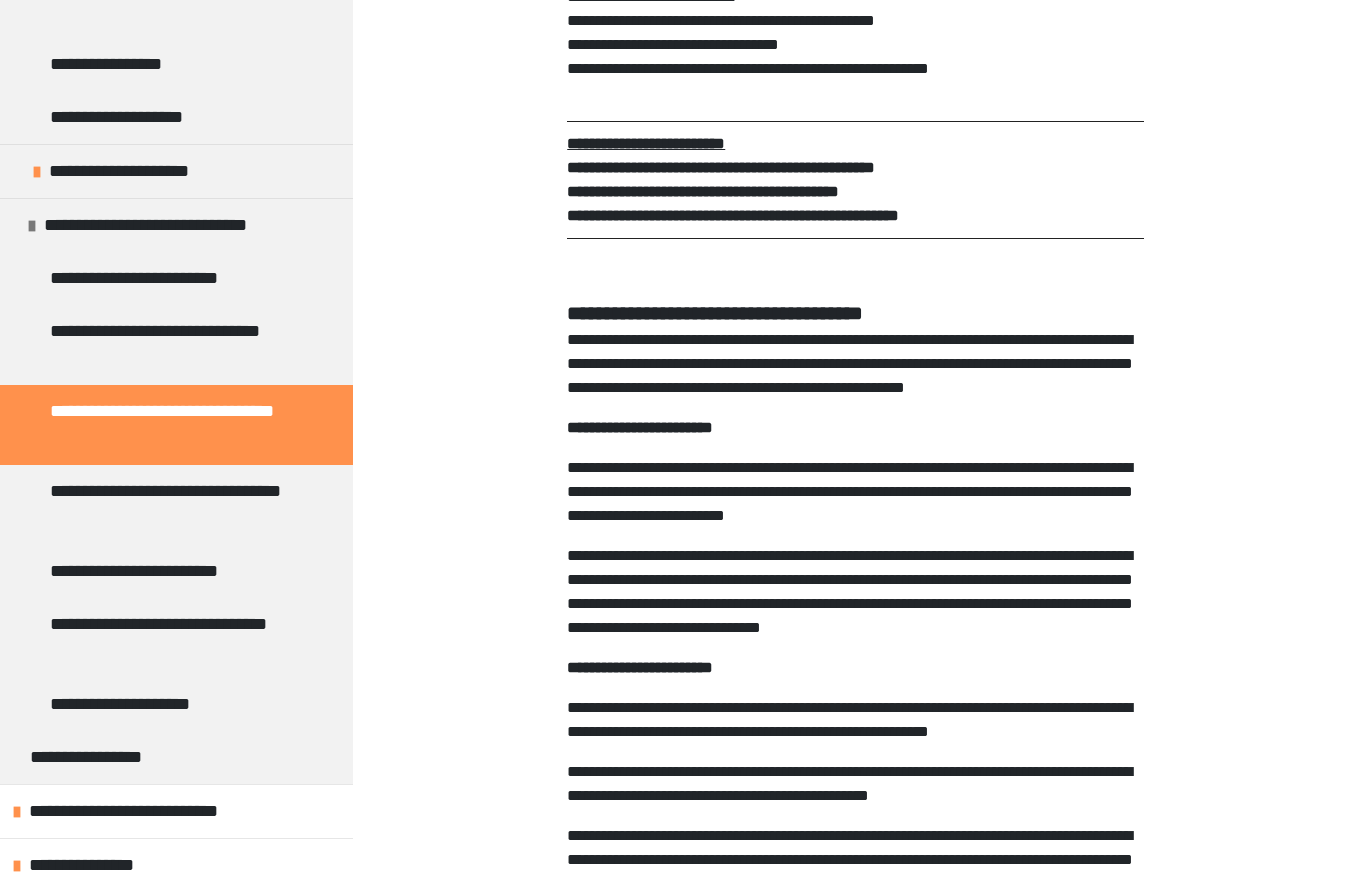 click on "**********" at bounding box center [168, 225] 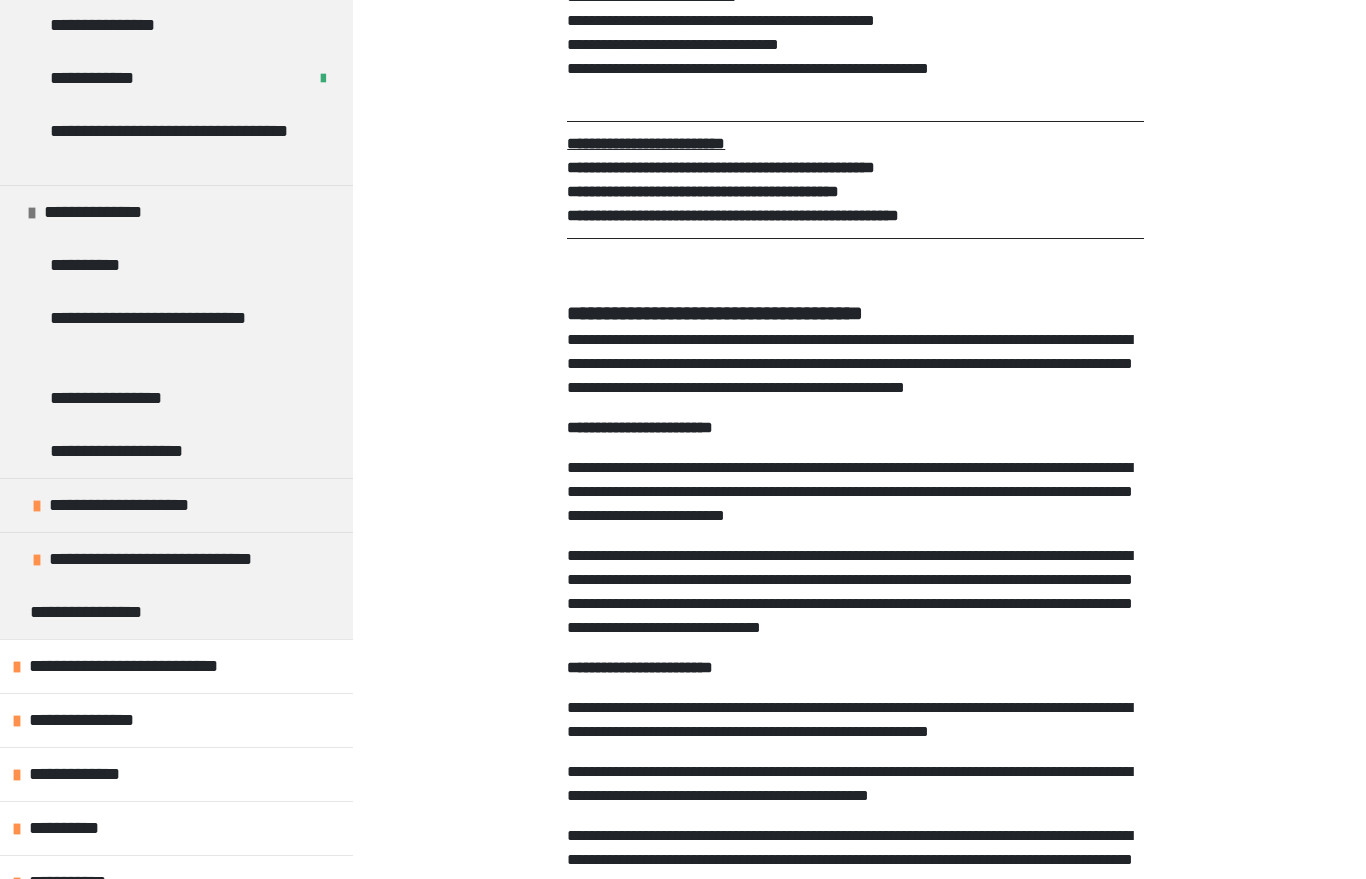 click on "**********" at bounding box center [176, 212] 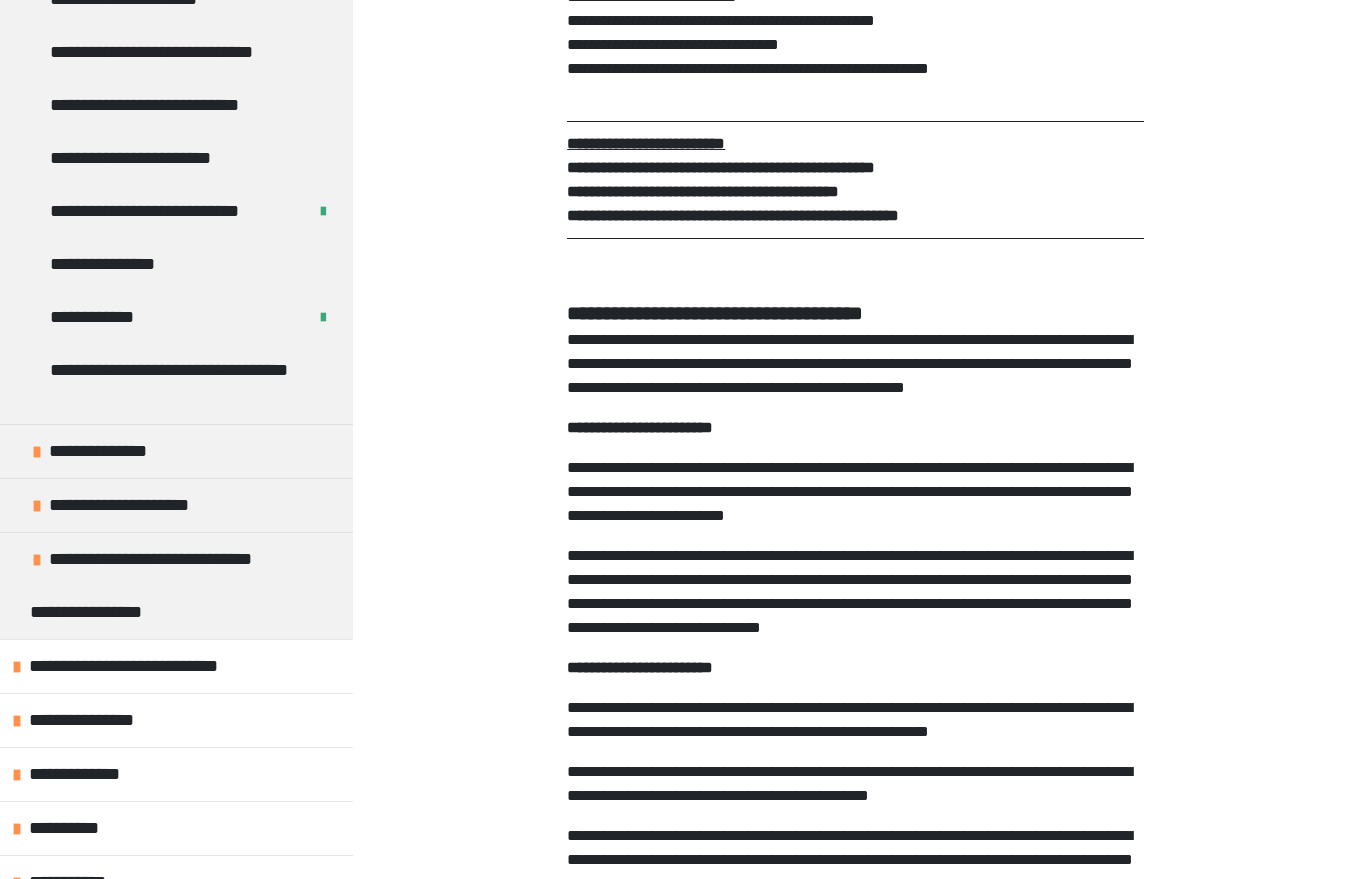 scroll, scrollTop: 667, scrollLeft: 0, axis: vertical 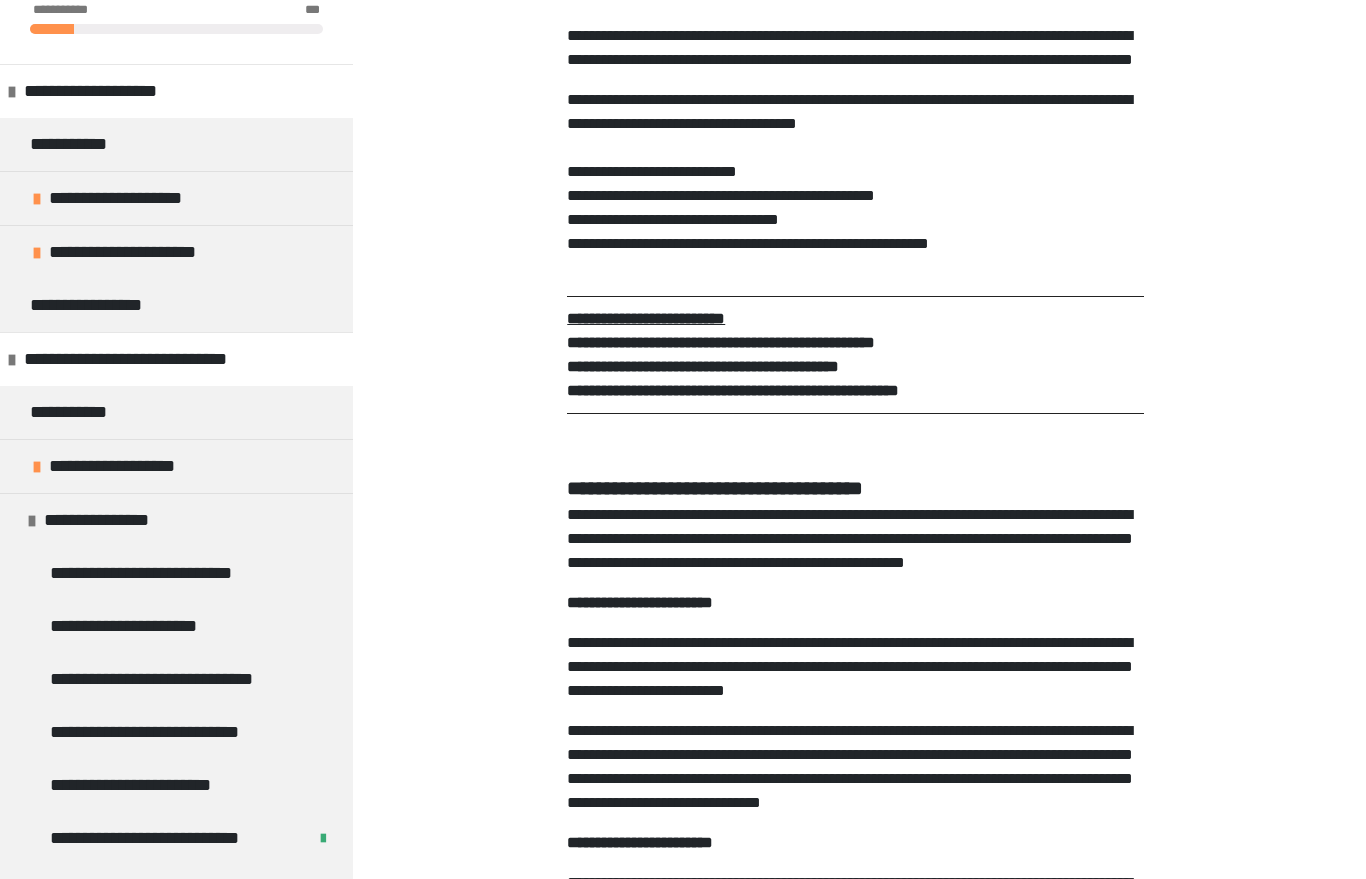 click on "**********" at bounding box center (159, 359) 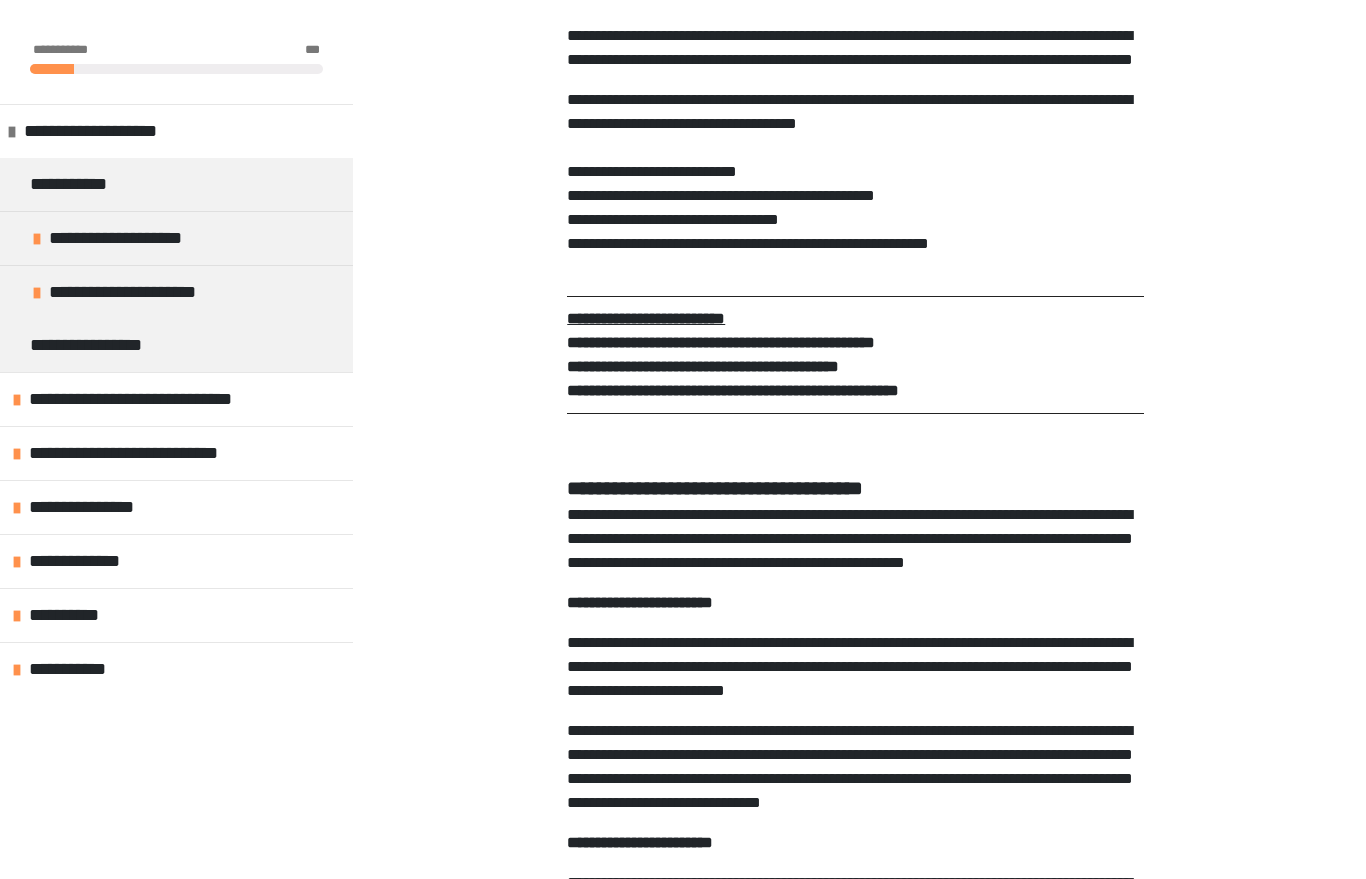 click on "**********" at bounding box center (176, 131) 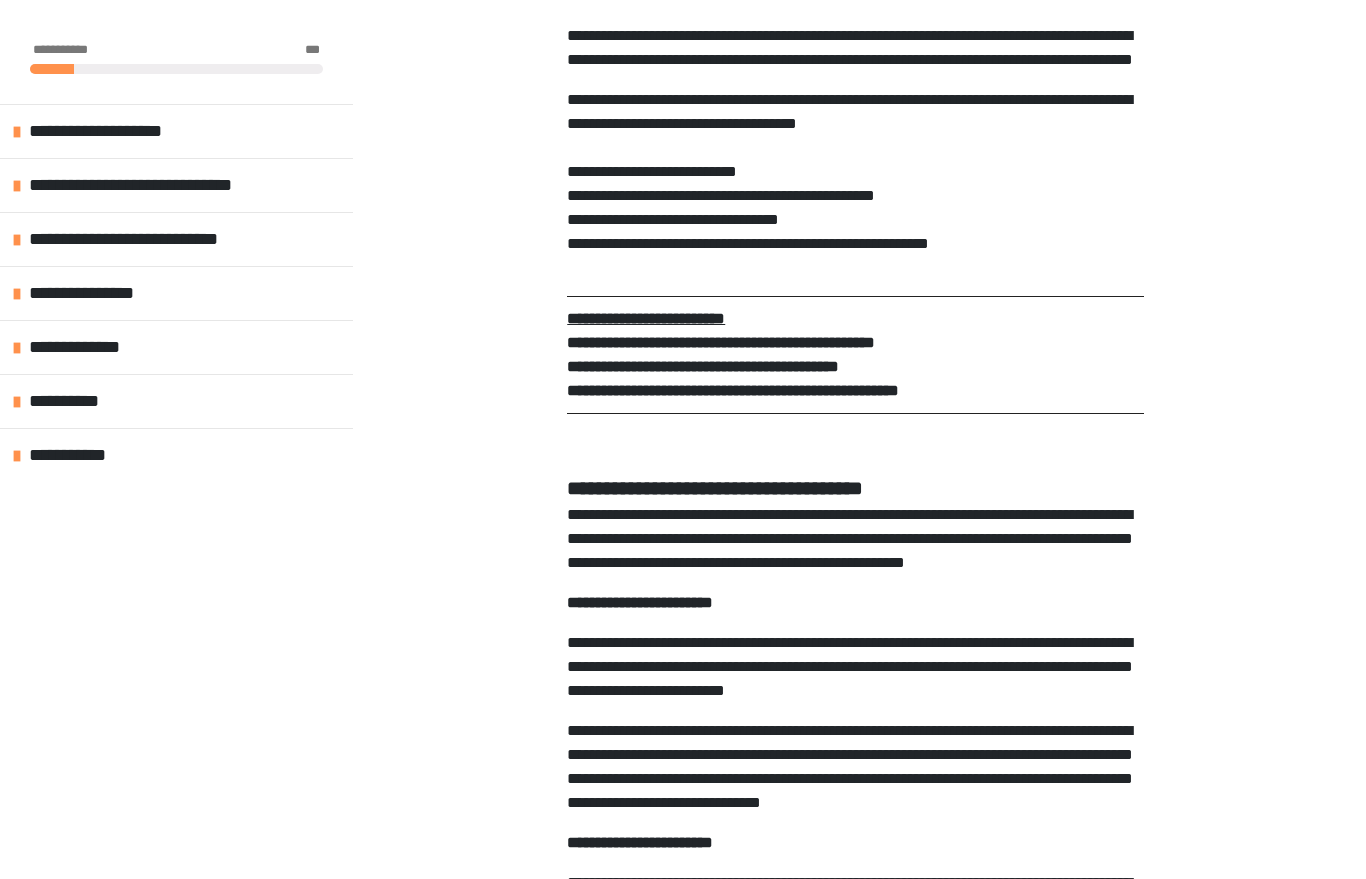 click on "**********" at bounding box center (155, 239) 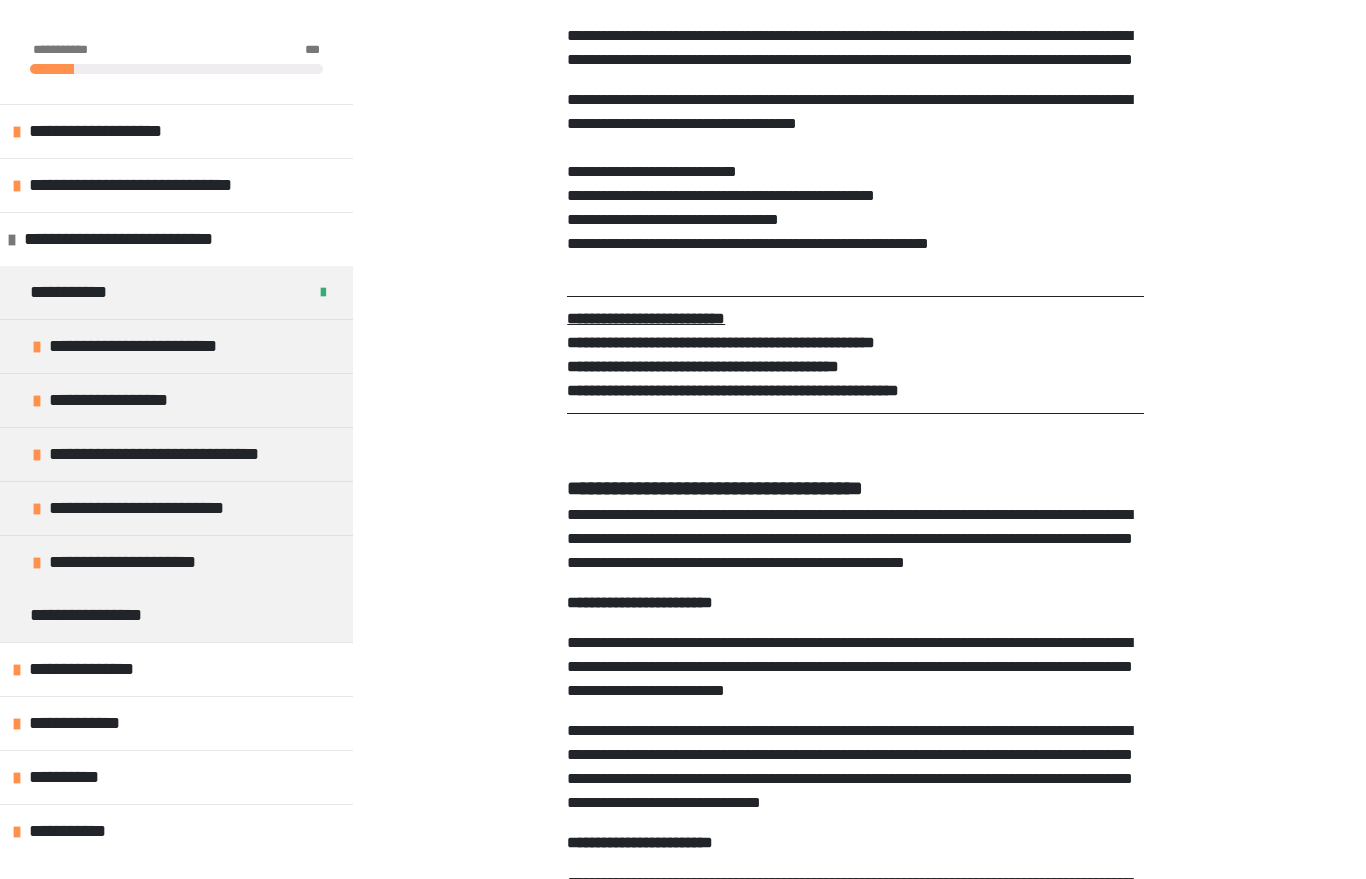 click on "**********" at bounding box center (165, 346) 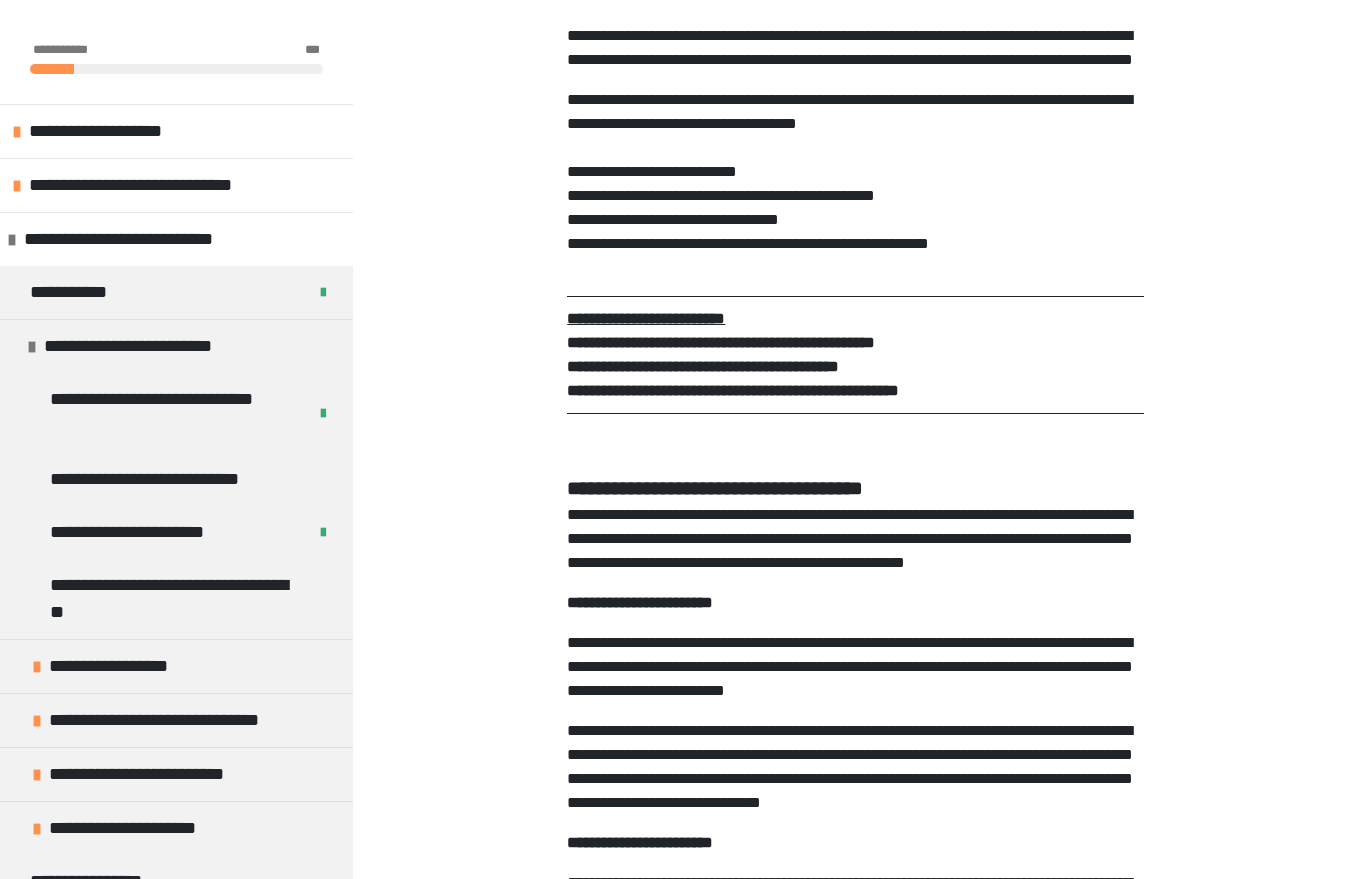 click on "**********" at bounding box center (170, 413) 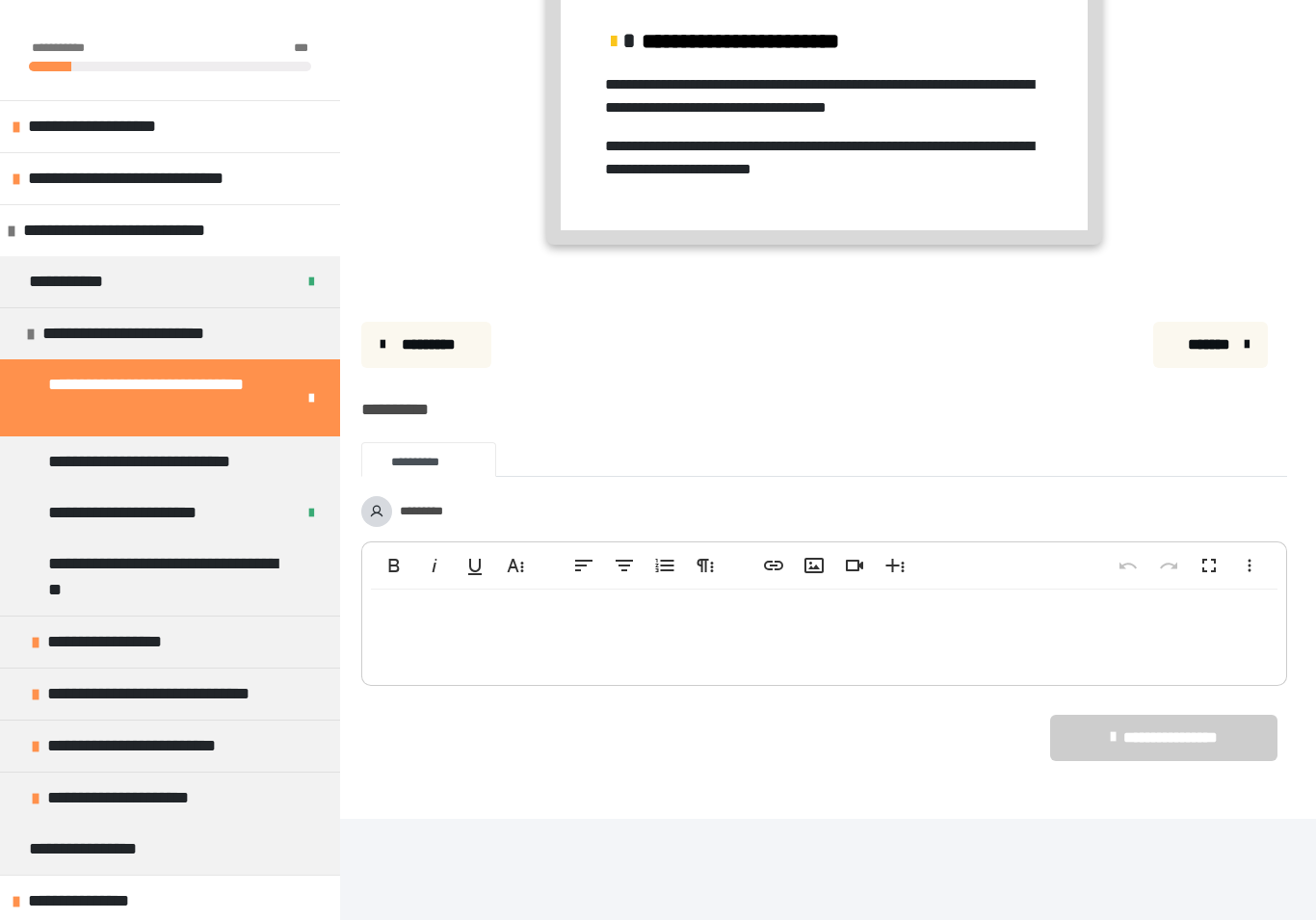 scroll, scrollTop: 1365, scrollLeft: 0, axis: vertical 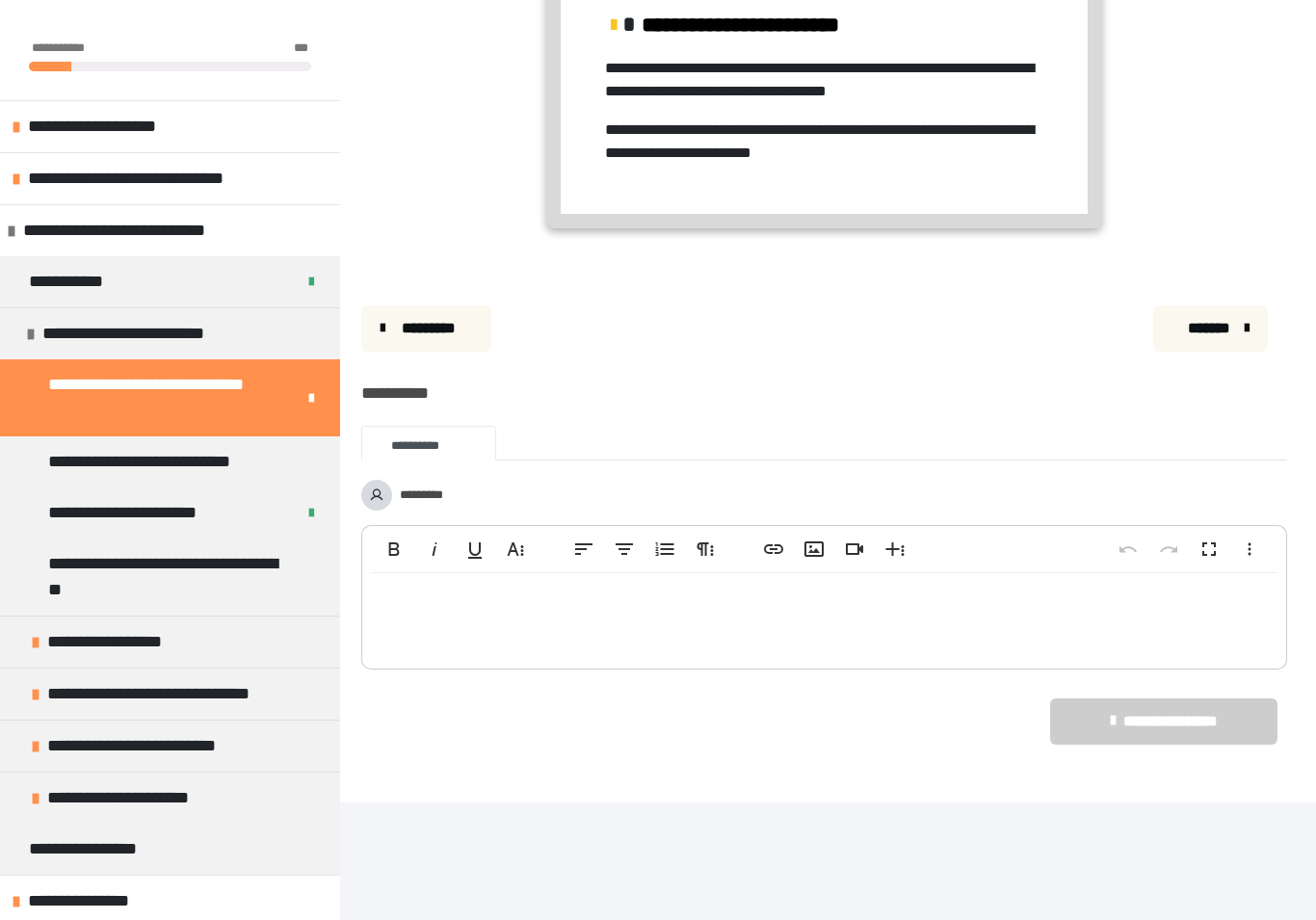 click on "**********" at bounding box center (163, 461) 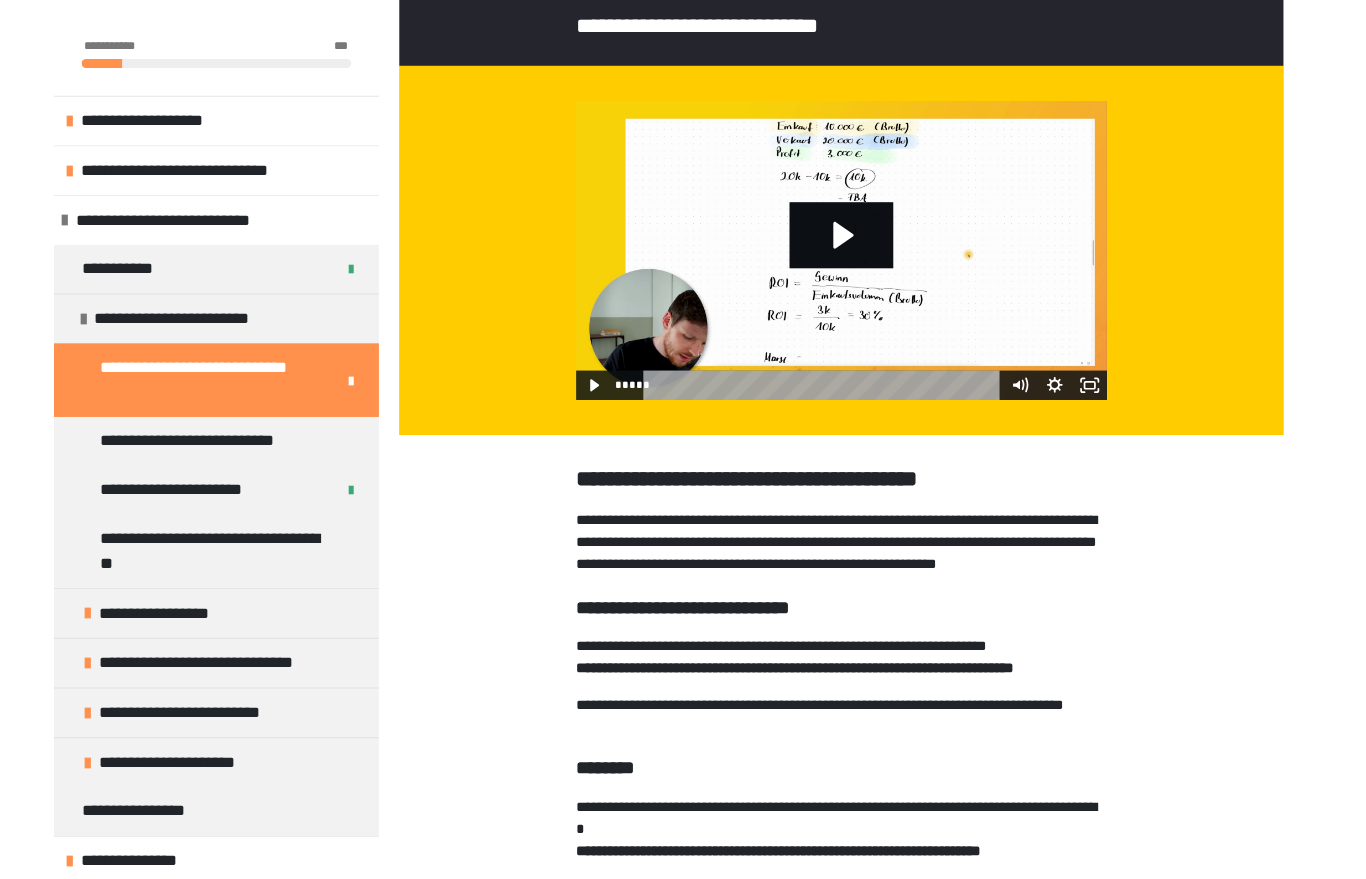 scroll, scrollTop: 156, scrollLeft: 0, axis: vertical 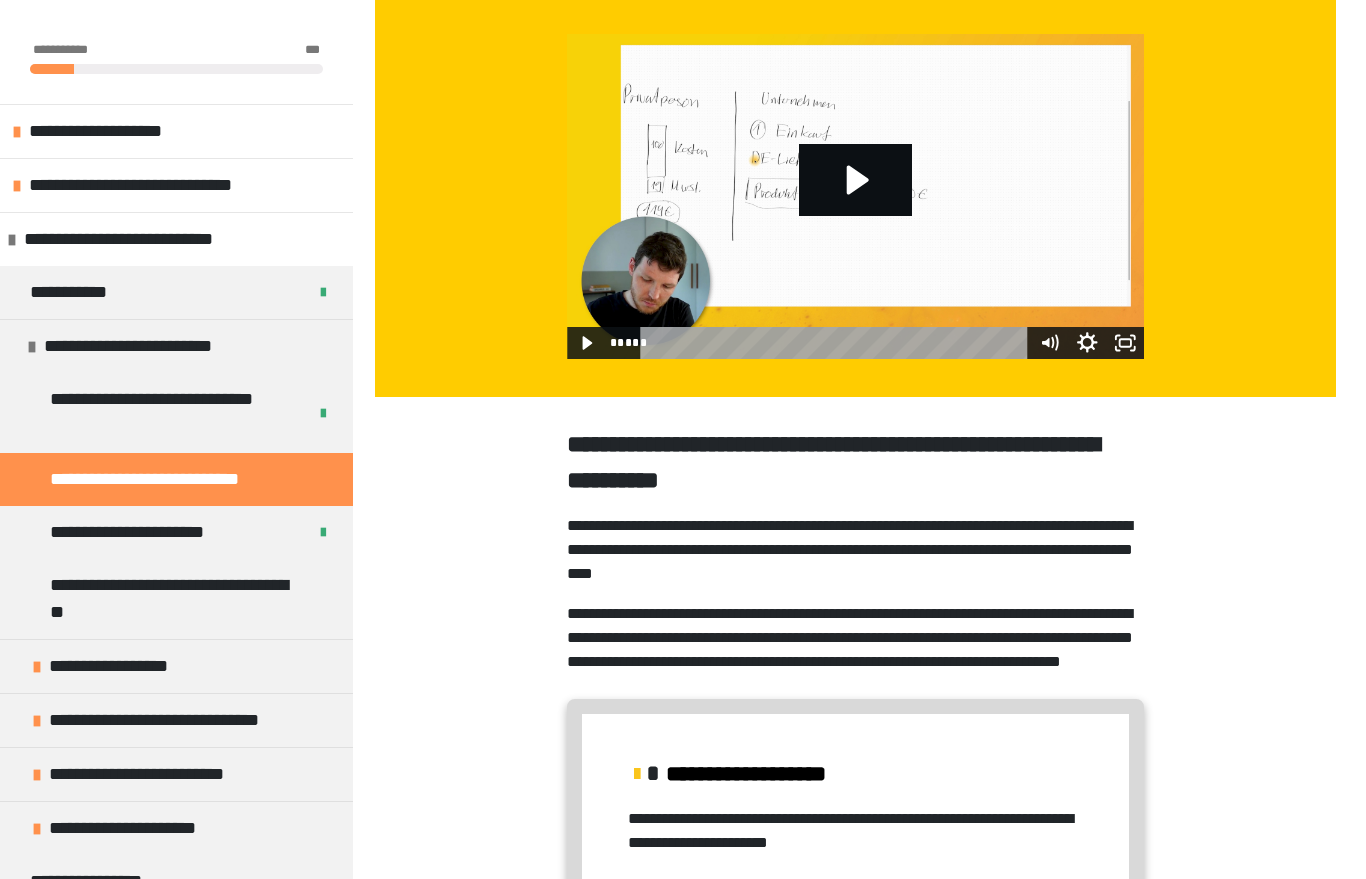 click 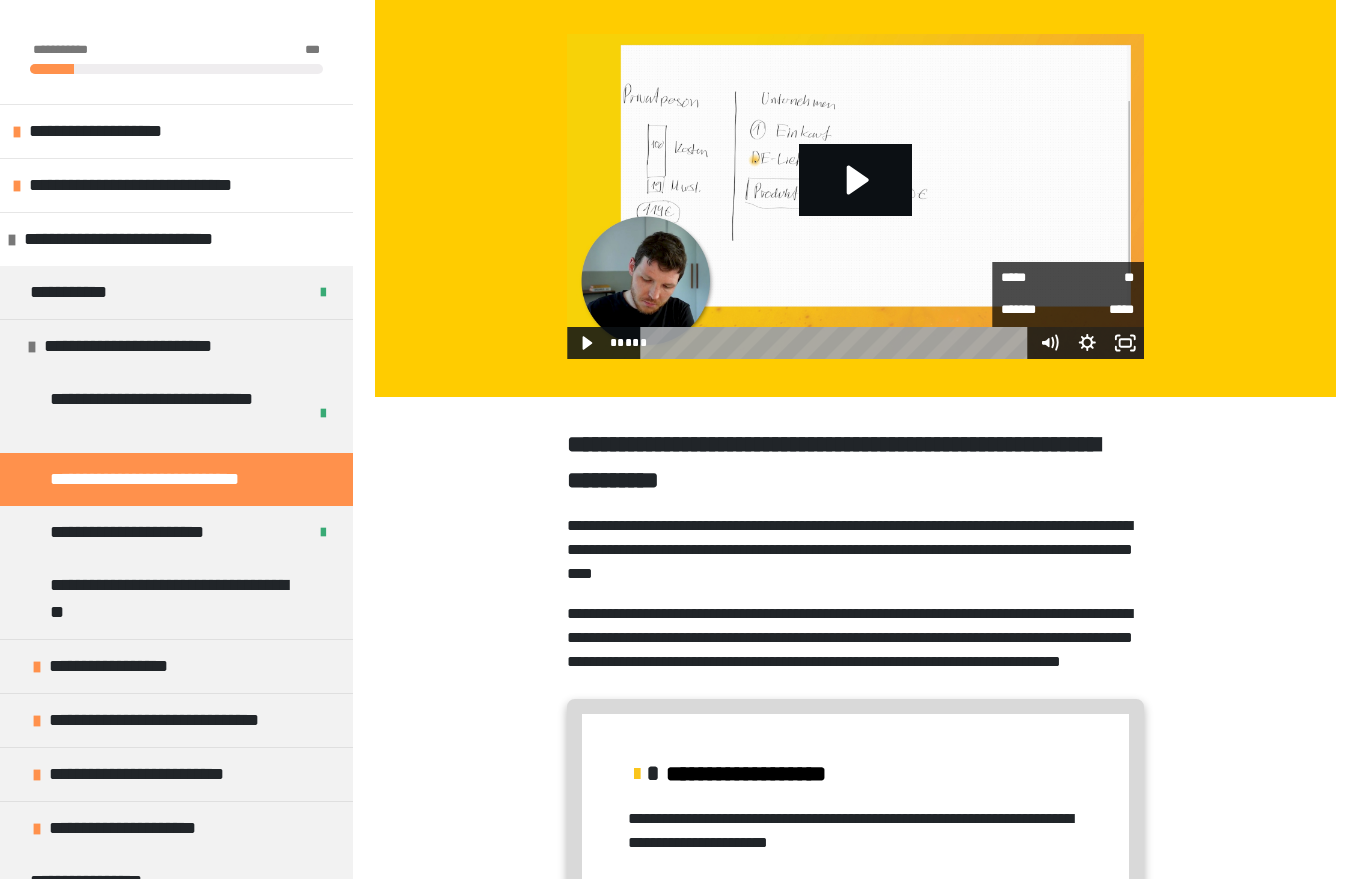 click on "*****" at bounding box center [1034, 278] 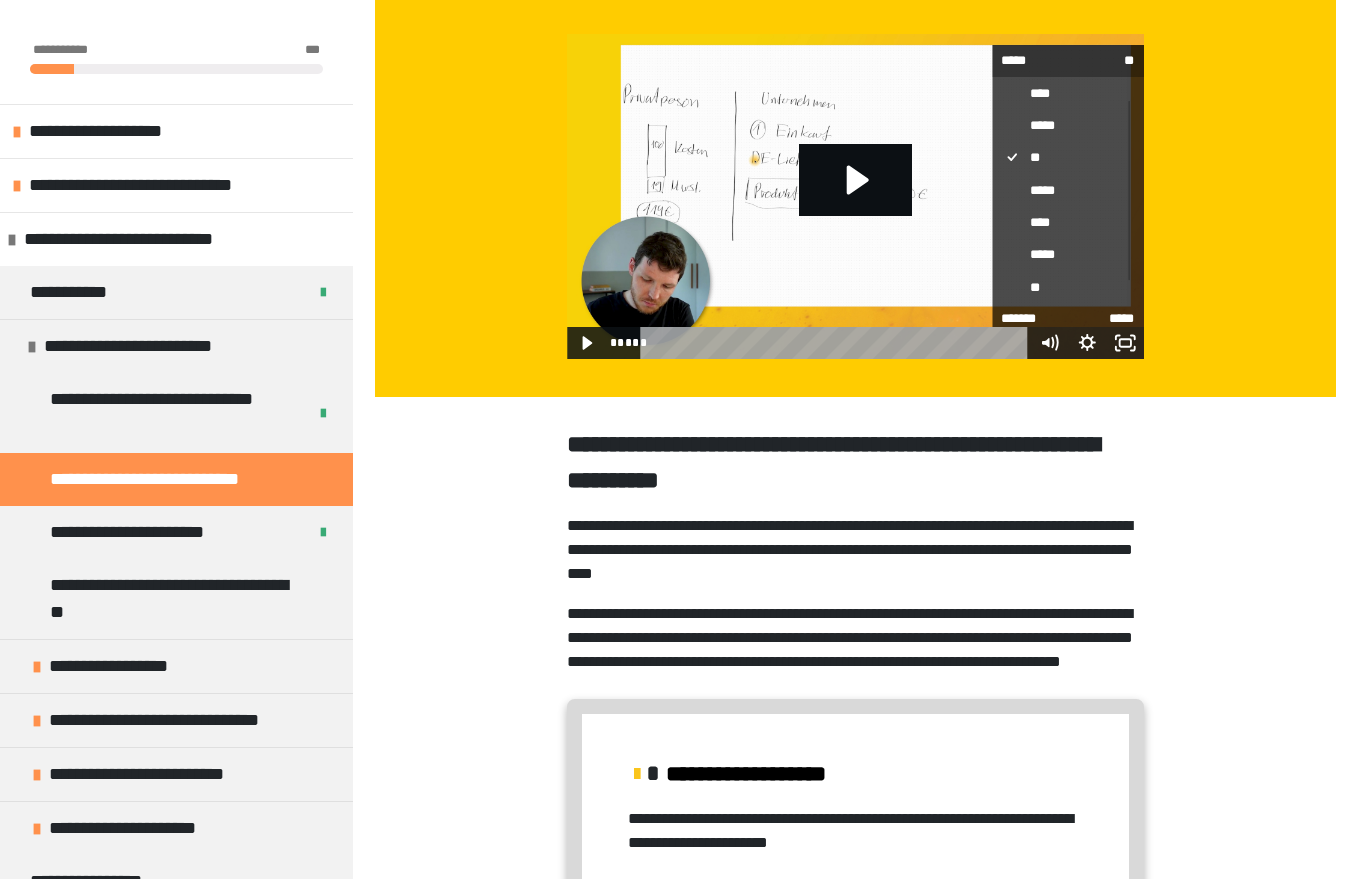 click on "*****" at bounding box center [1068, 190] 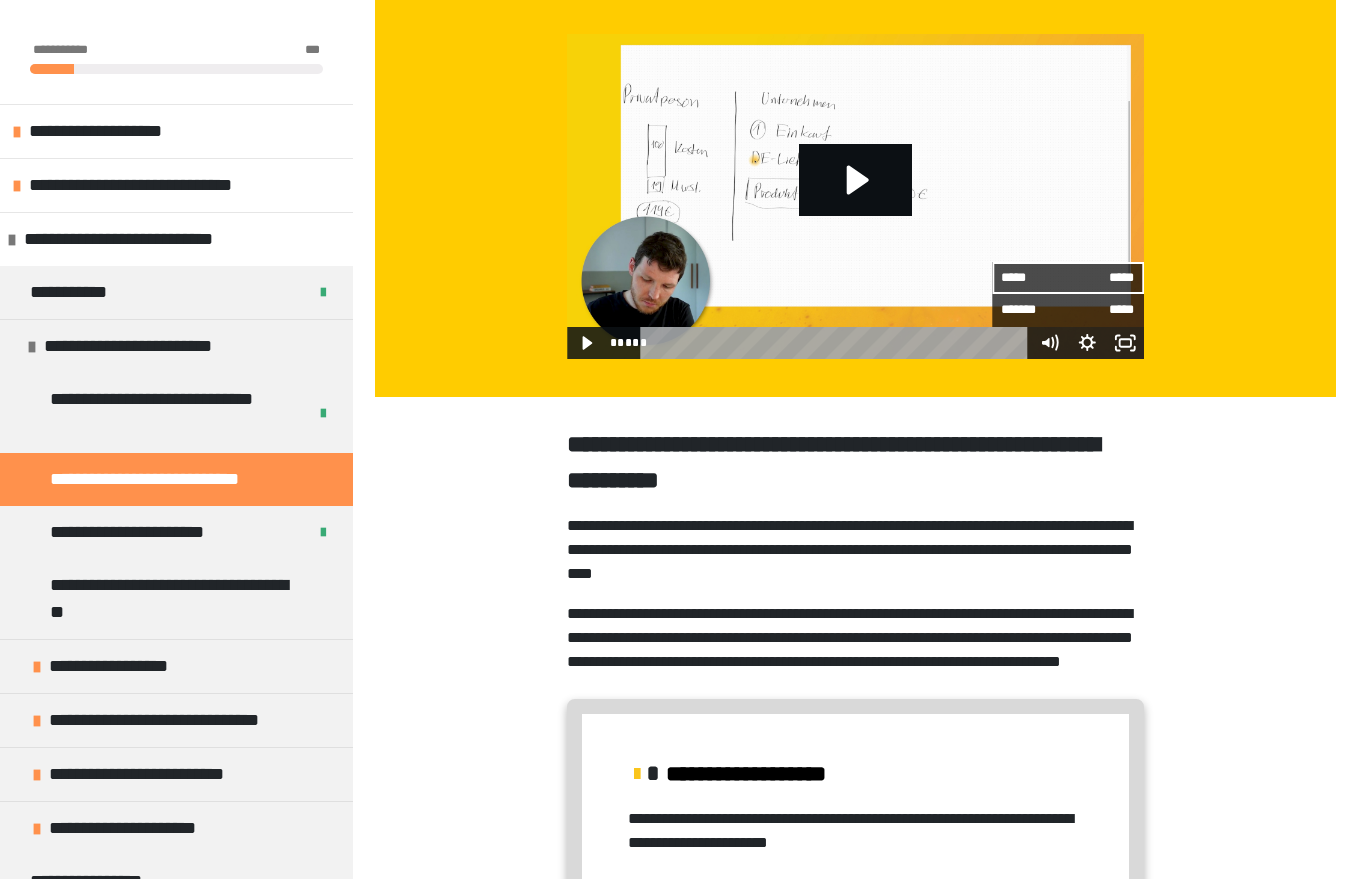 click 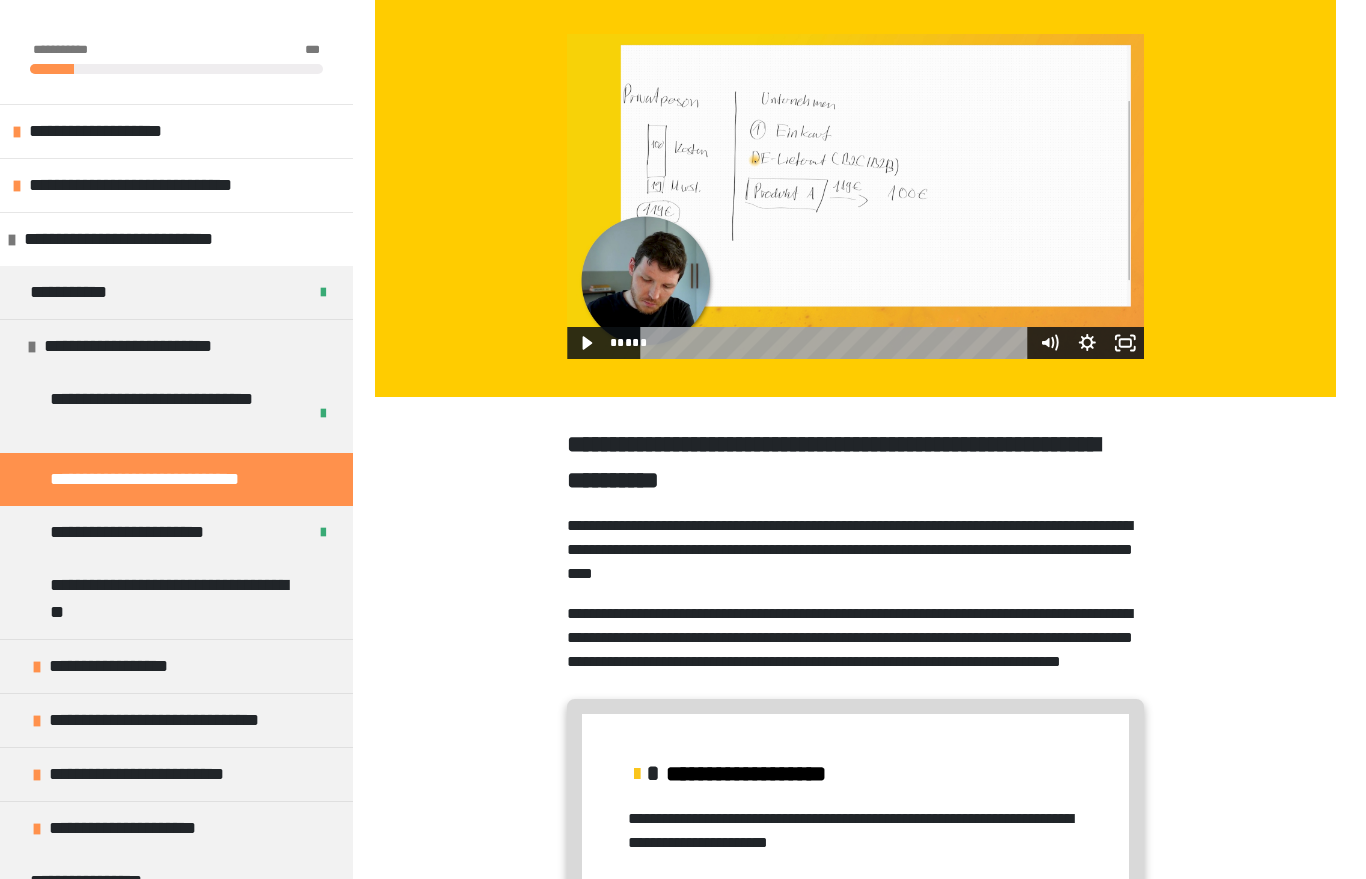 click 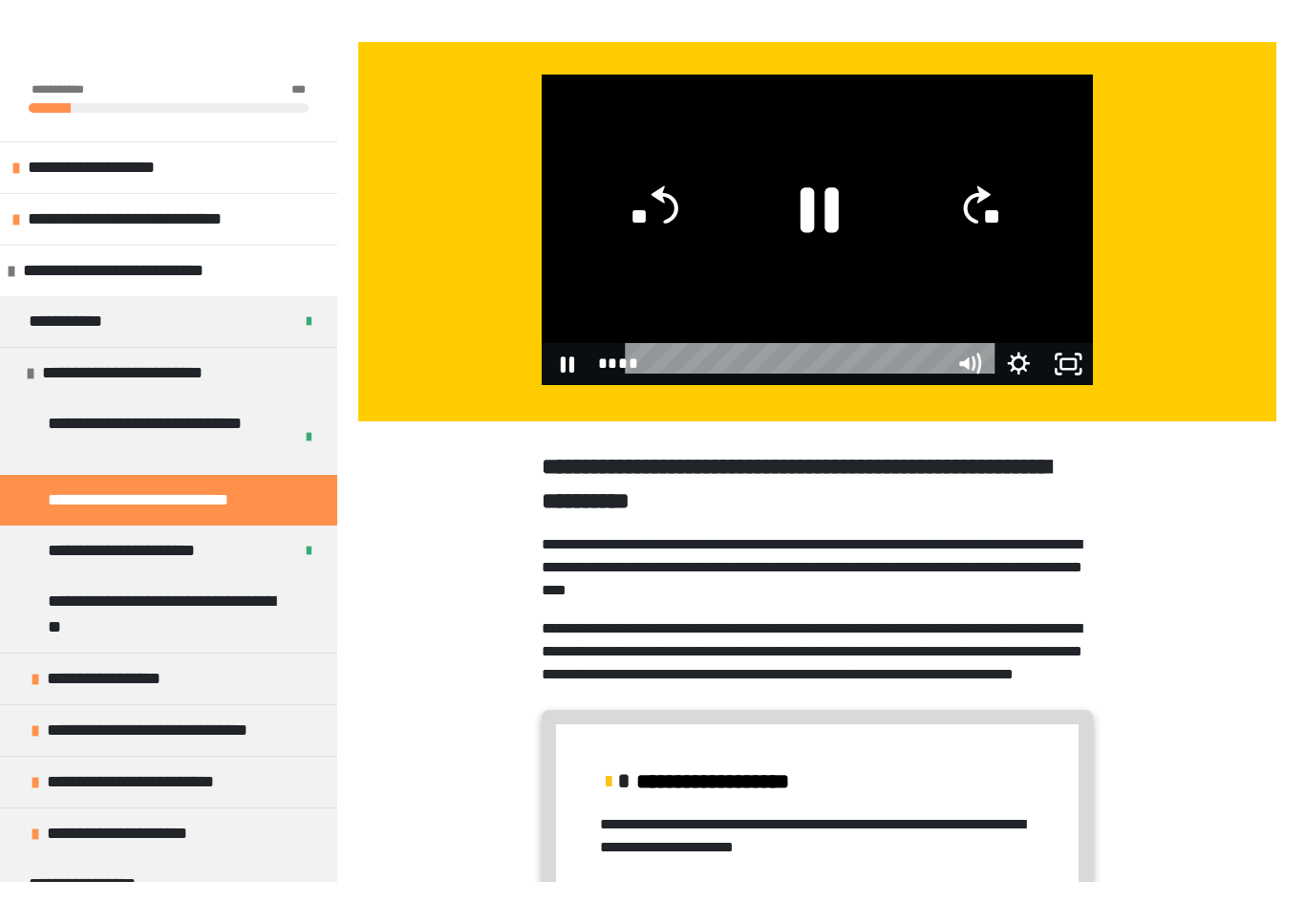 scroll, scrollTop: 23, scrollLeft: 0, axis: vertical 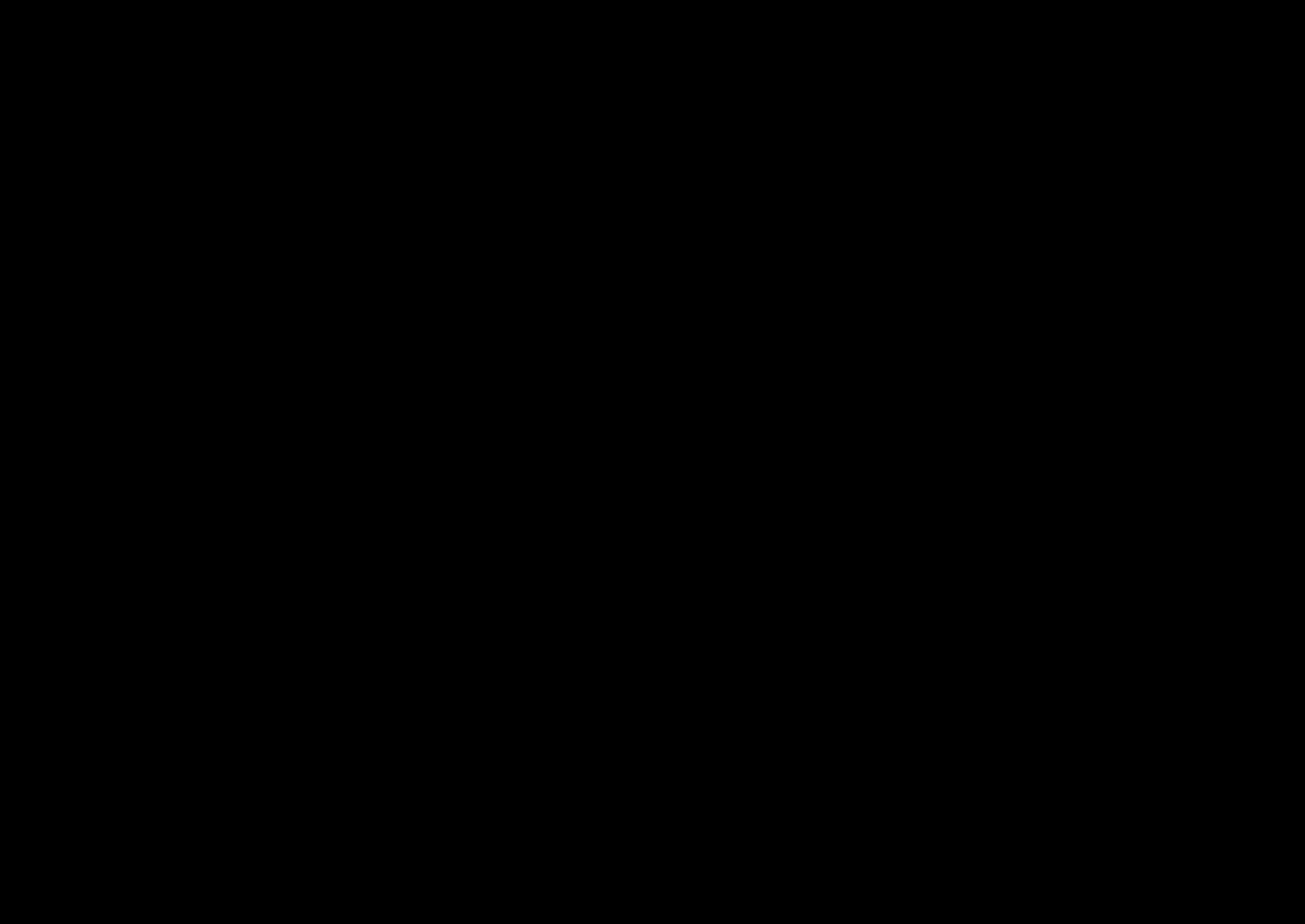 click at bounding box center [652, 462] 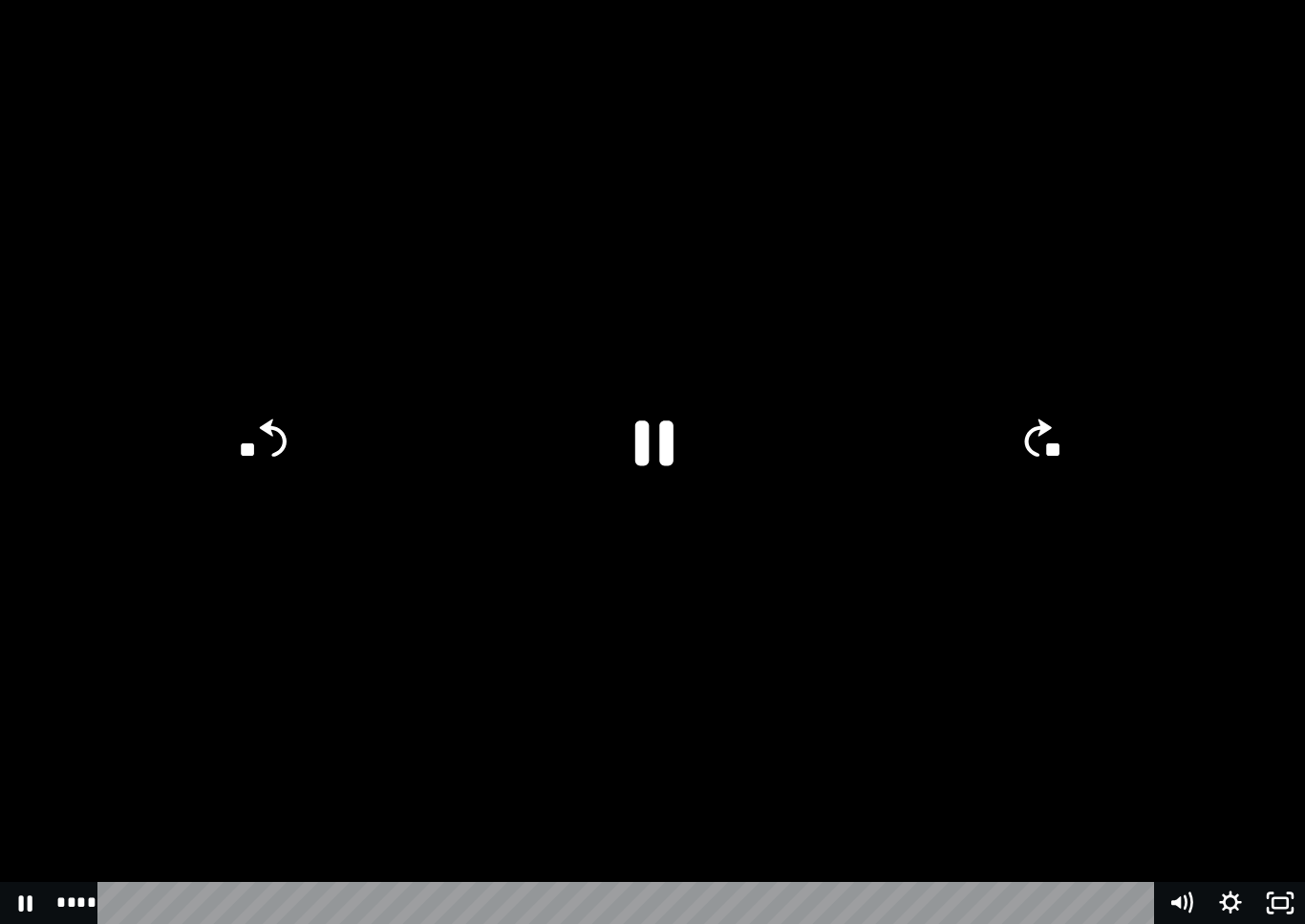 click 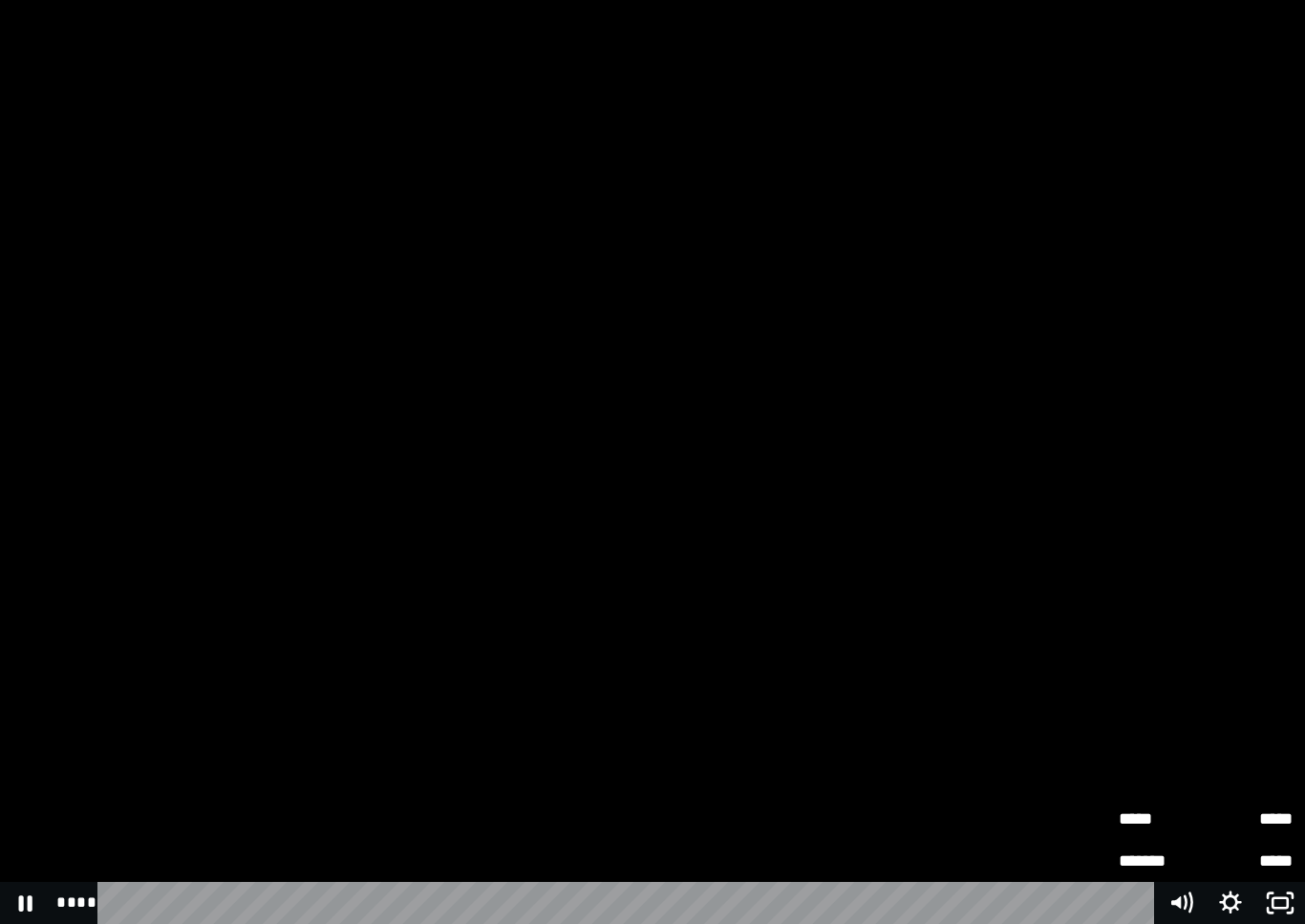 click on "*****" at bounding box center (1162, 819) 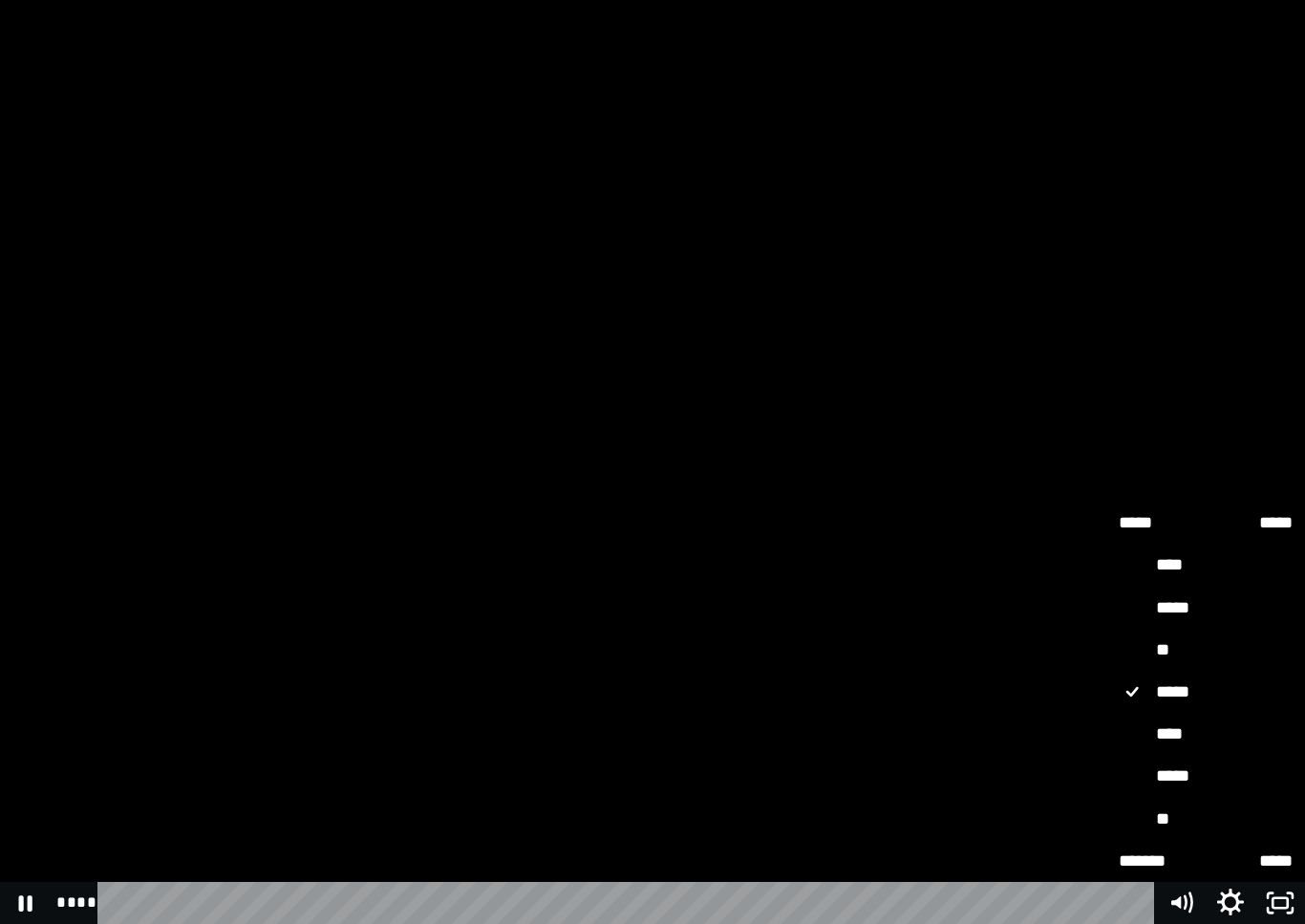 click 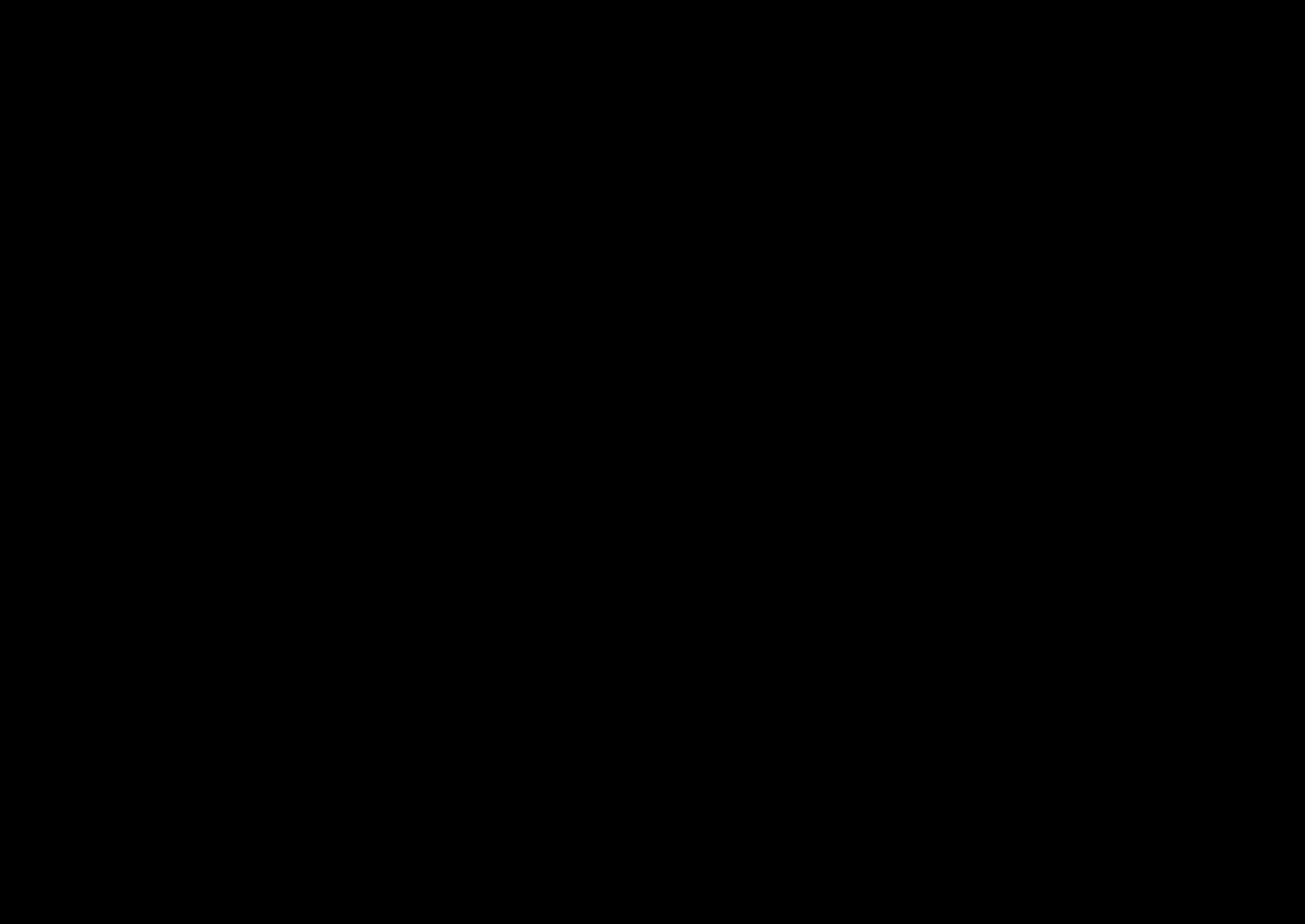 scroll, scrollTop: 23, scrollLeft: 0, axis: vertical 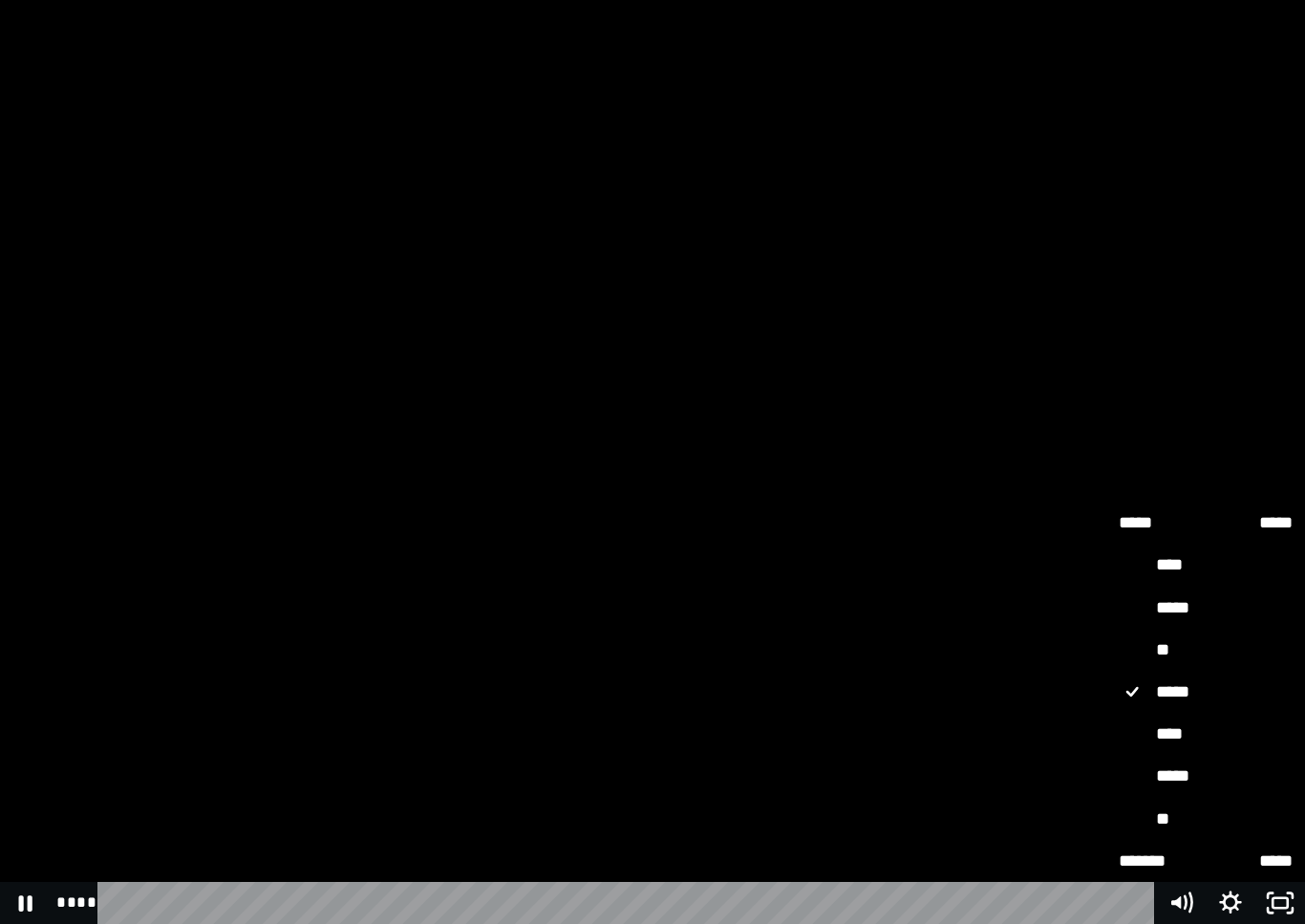 click 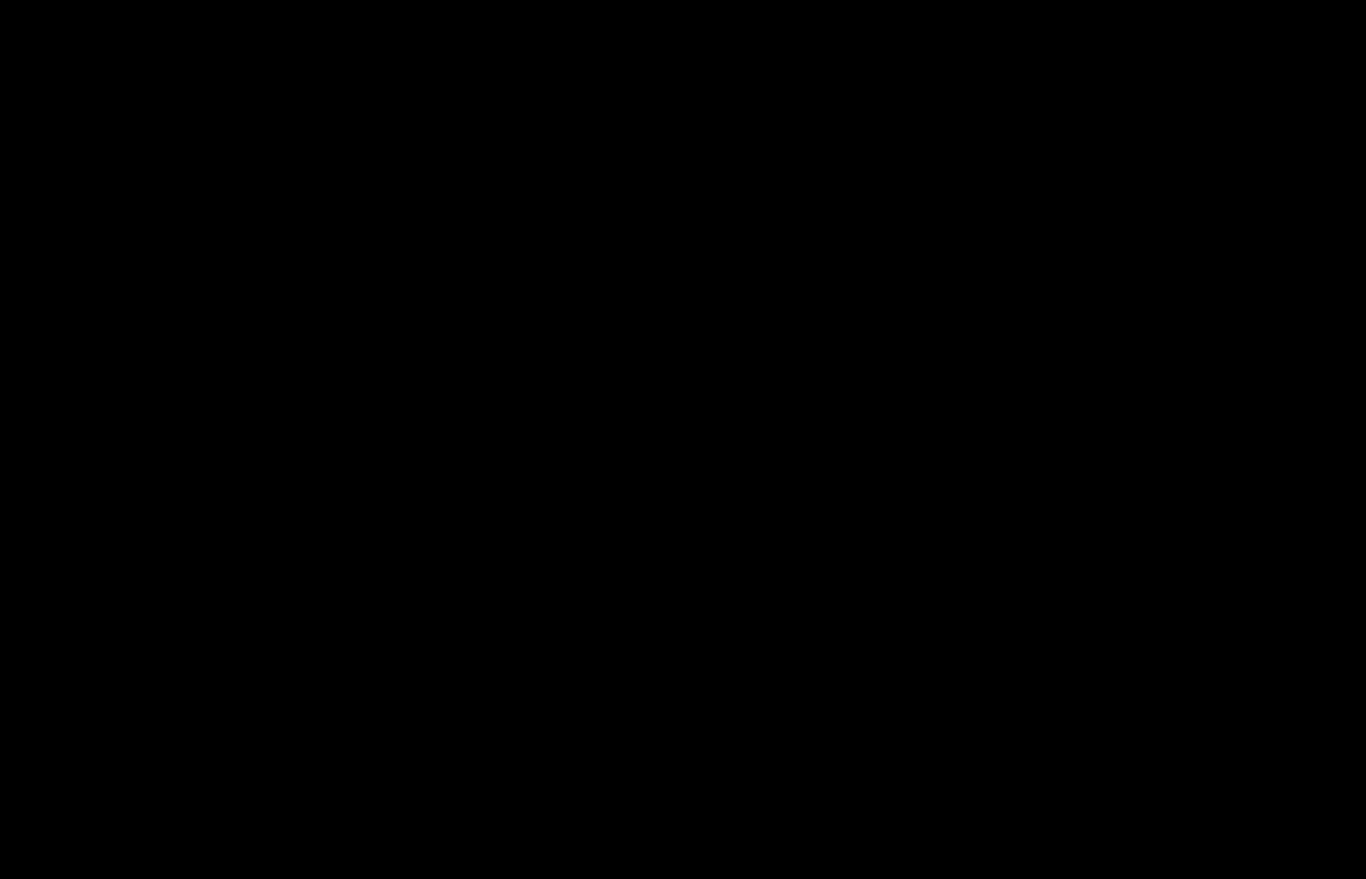 scroll, scrollTop: 1521, scrollLeft: 0, axis: vertical 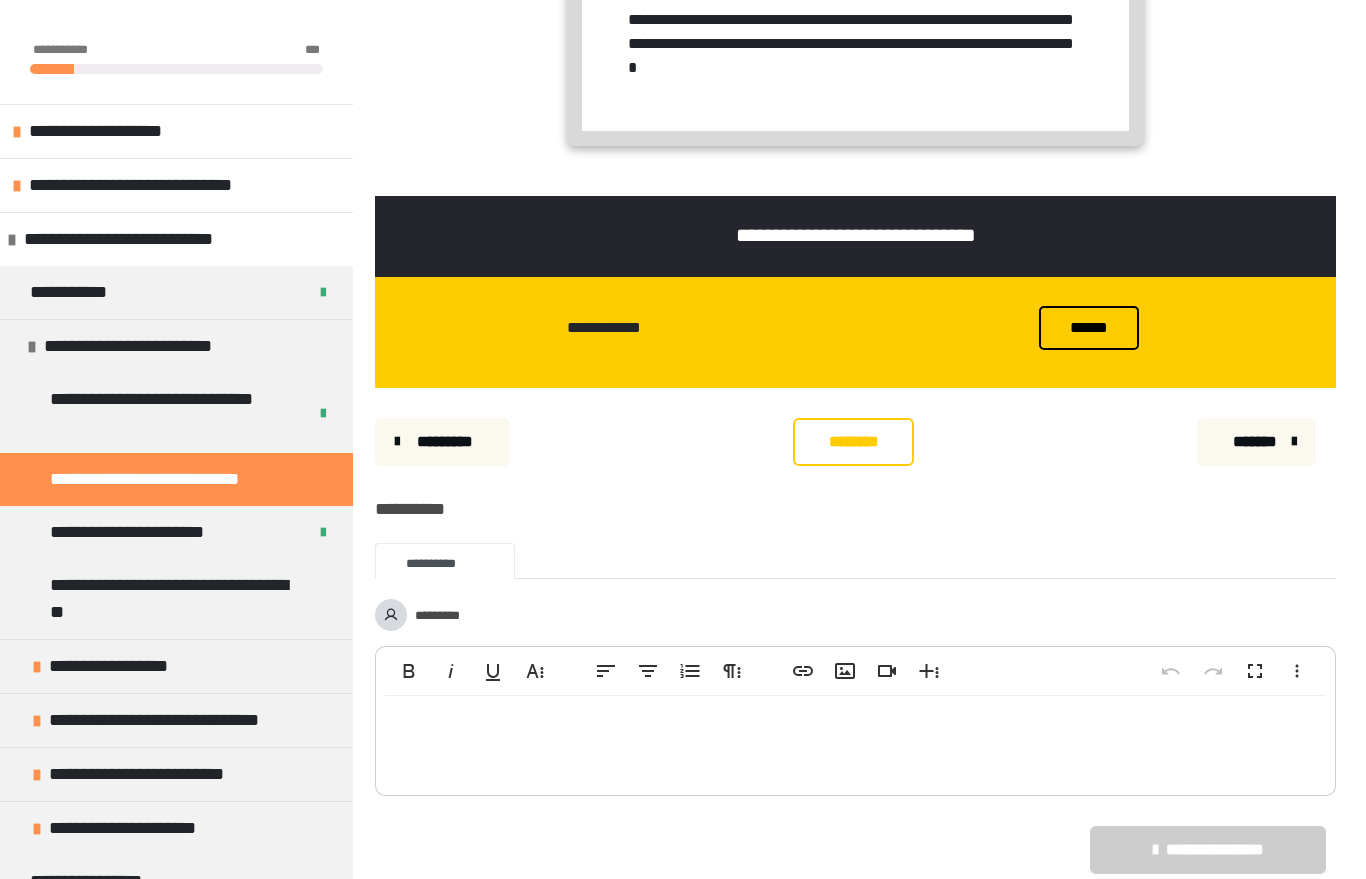 click on "********" at bounding box center (853, 442) 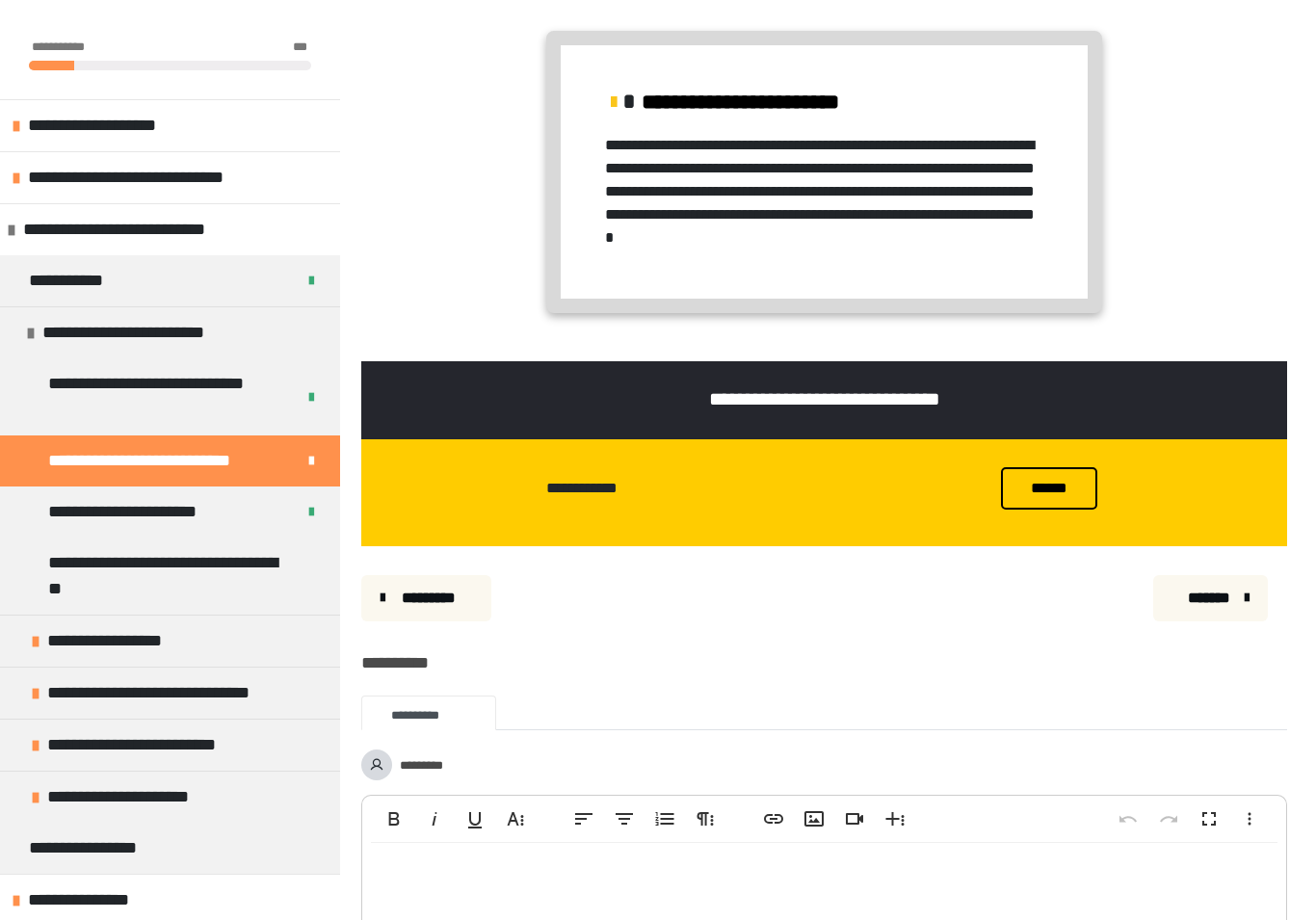 scroll, scrollTop: 1561, scrollLeft: 0, axis: vertical 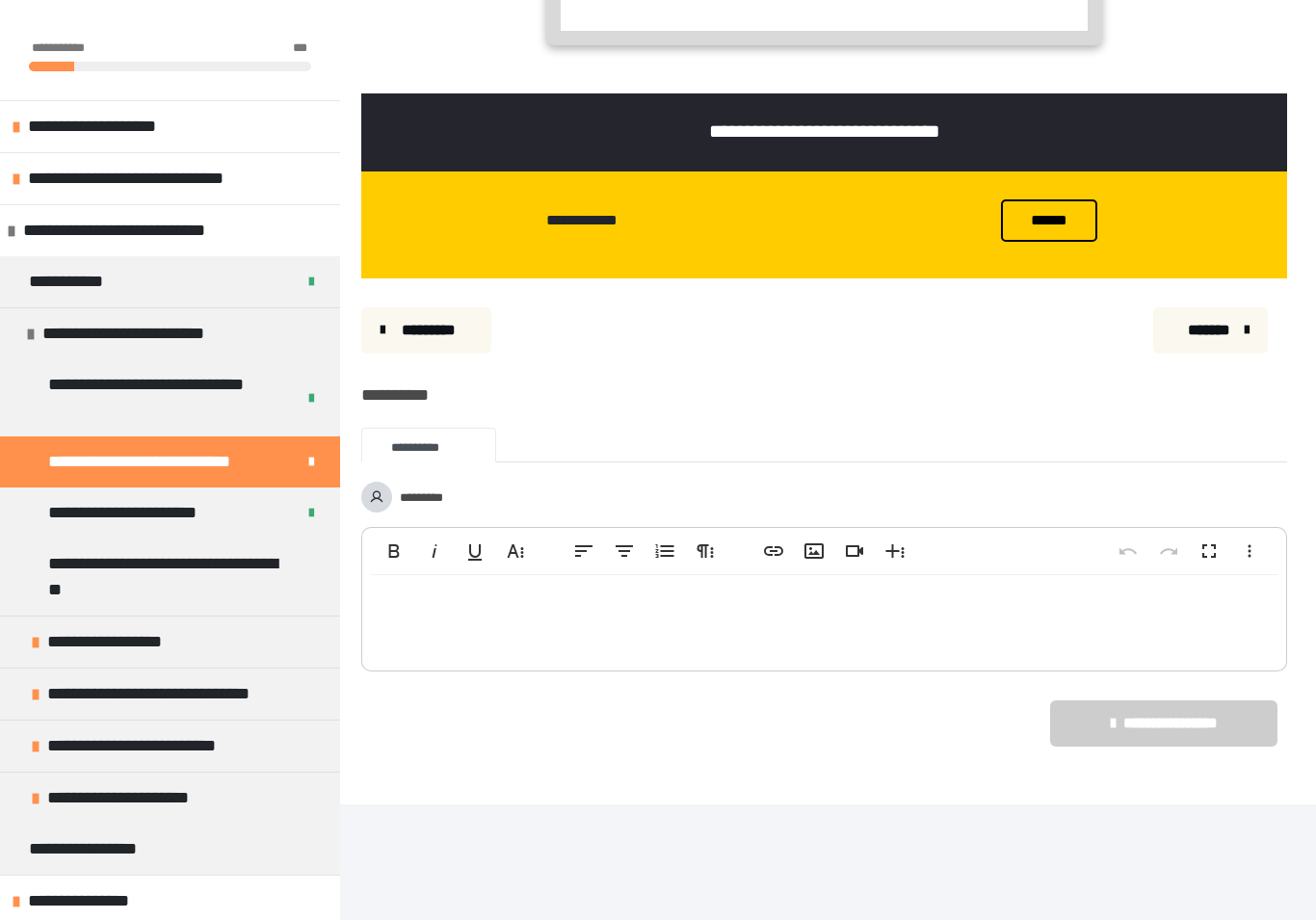 click on "*******" at bounding box center [1208, 330] 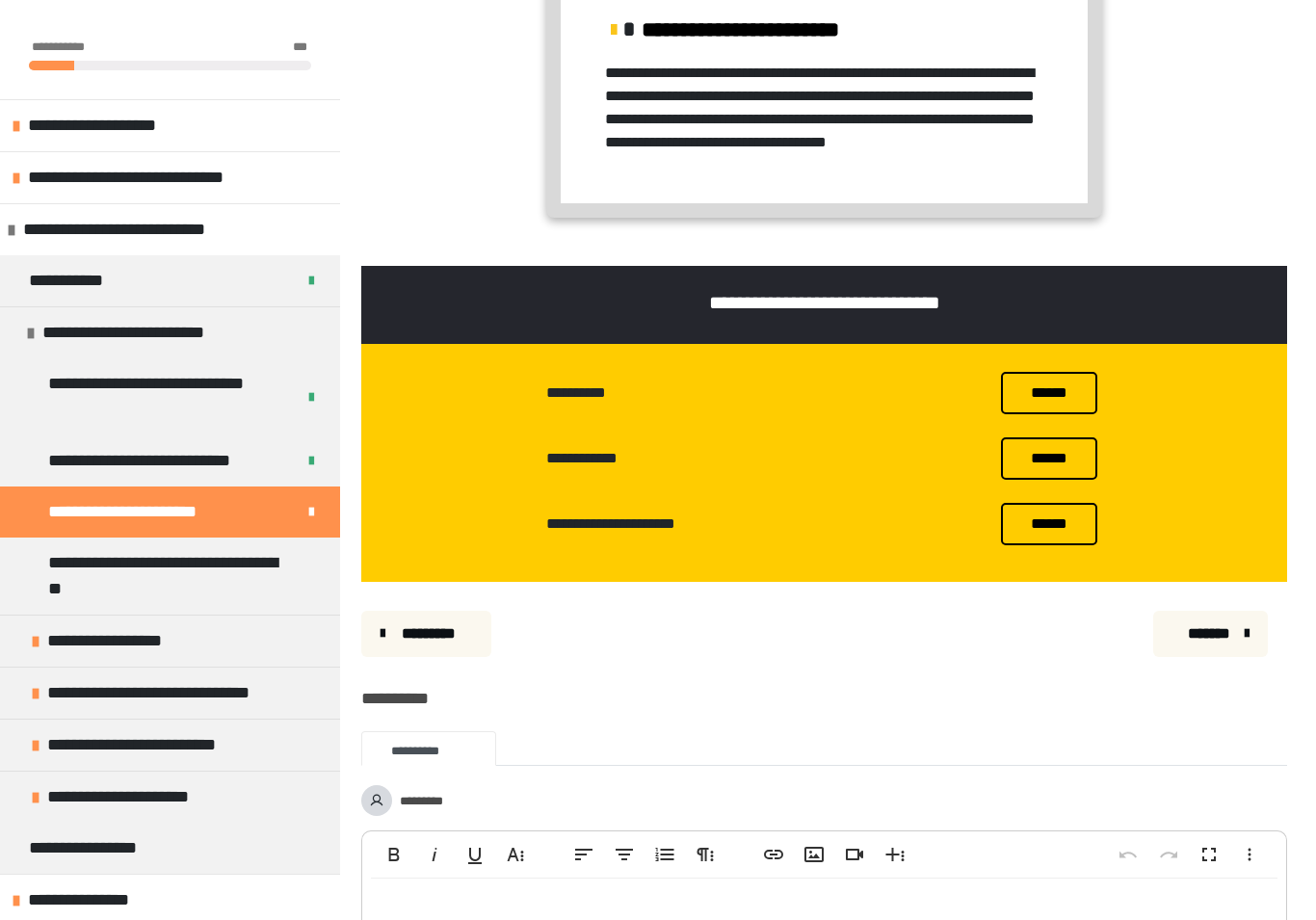 scroll, scrollTop: 1516, scrollLeft: 0, axis: vertical 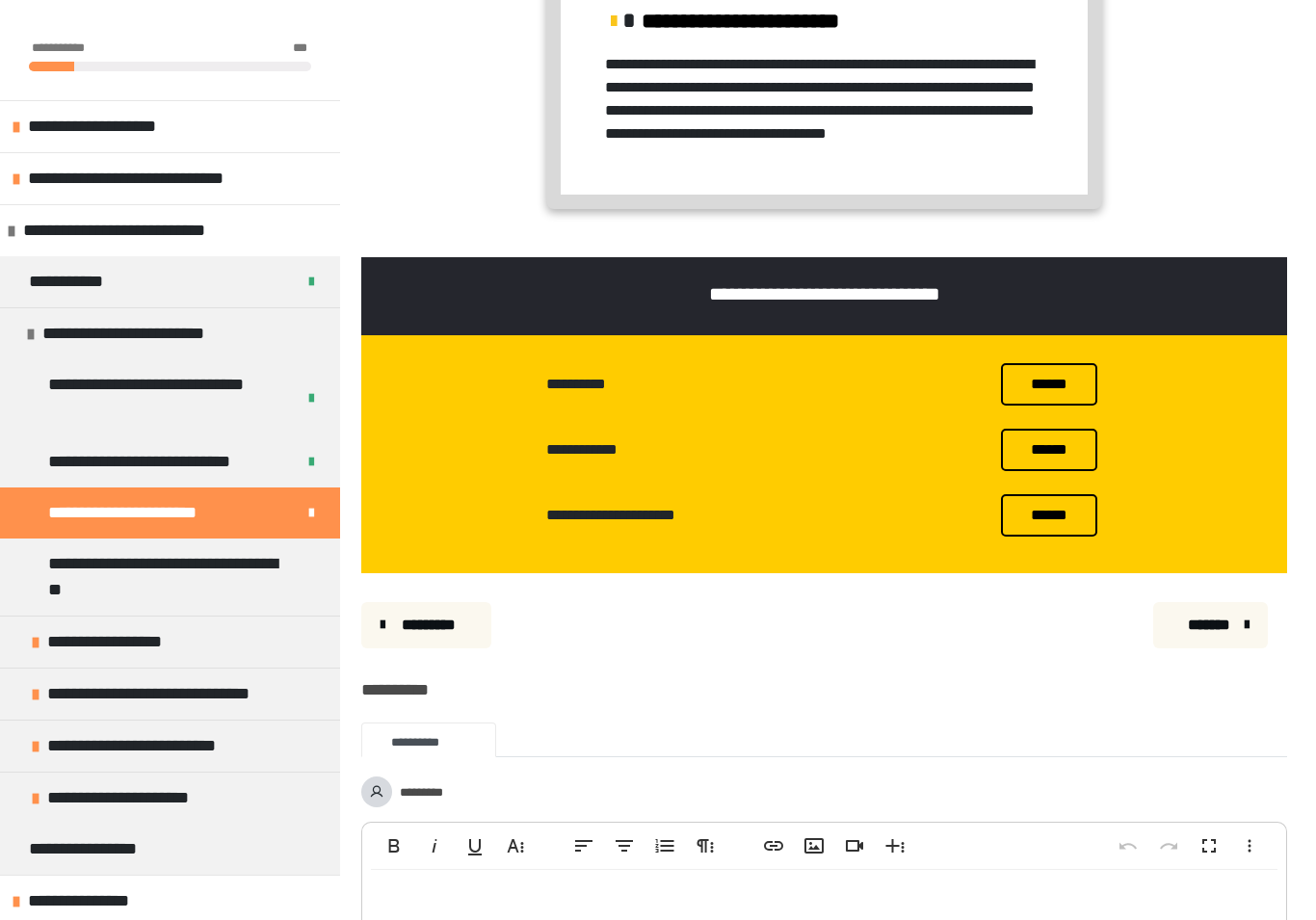 click on "**********" at bounding box center [171, 577] 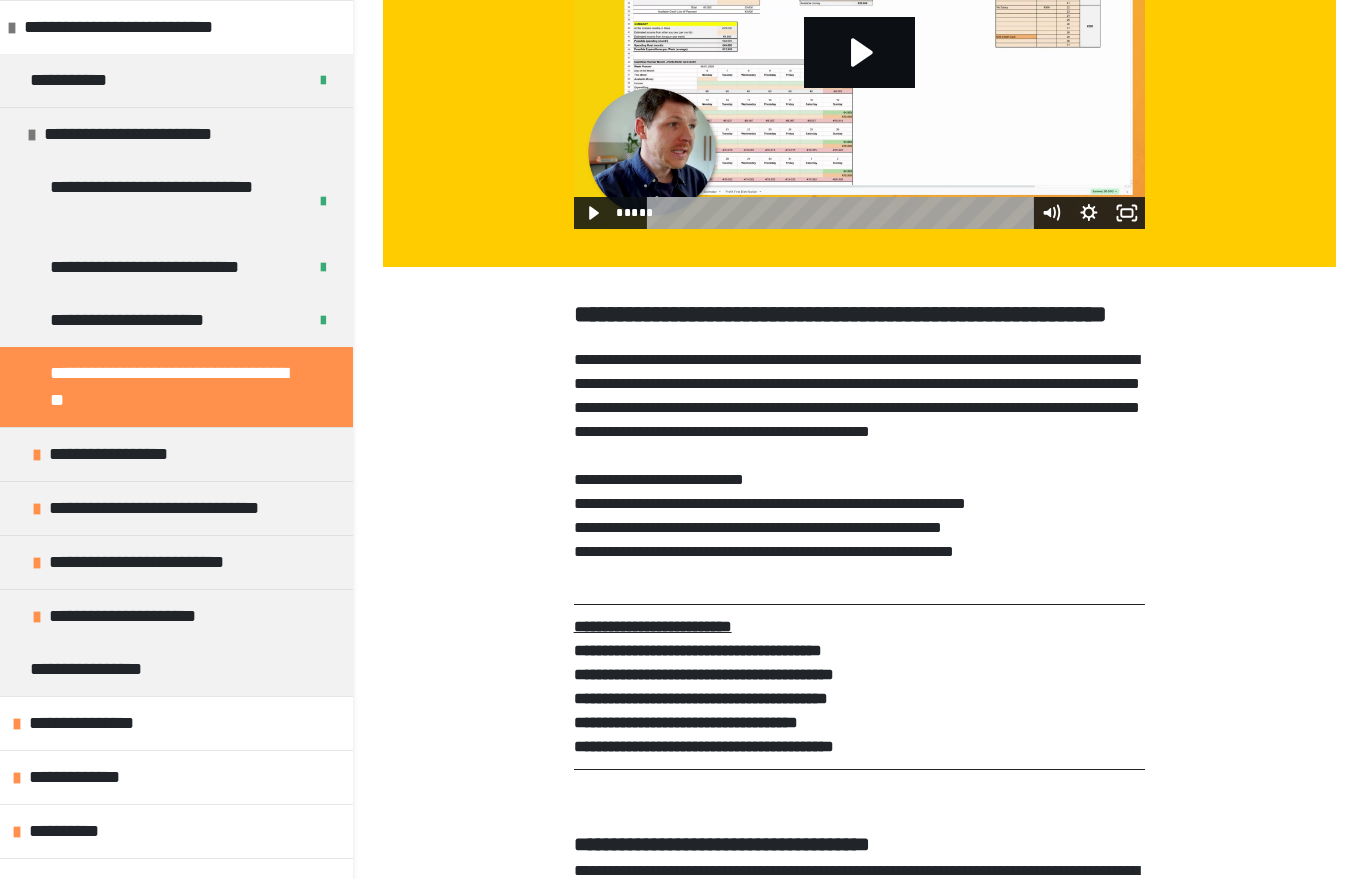 scroll, scrollTop: 0, scrollLeft: 0, axis: both 